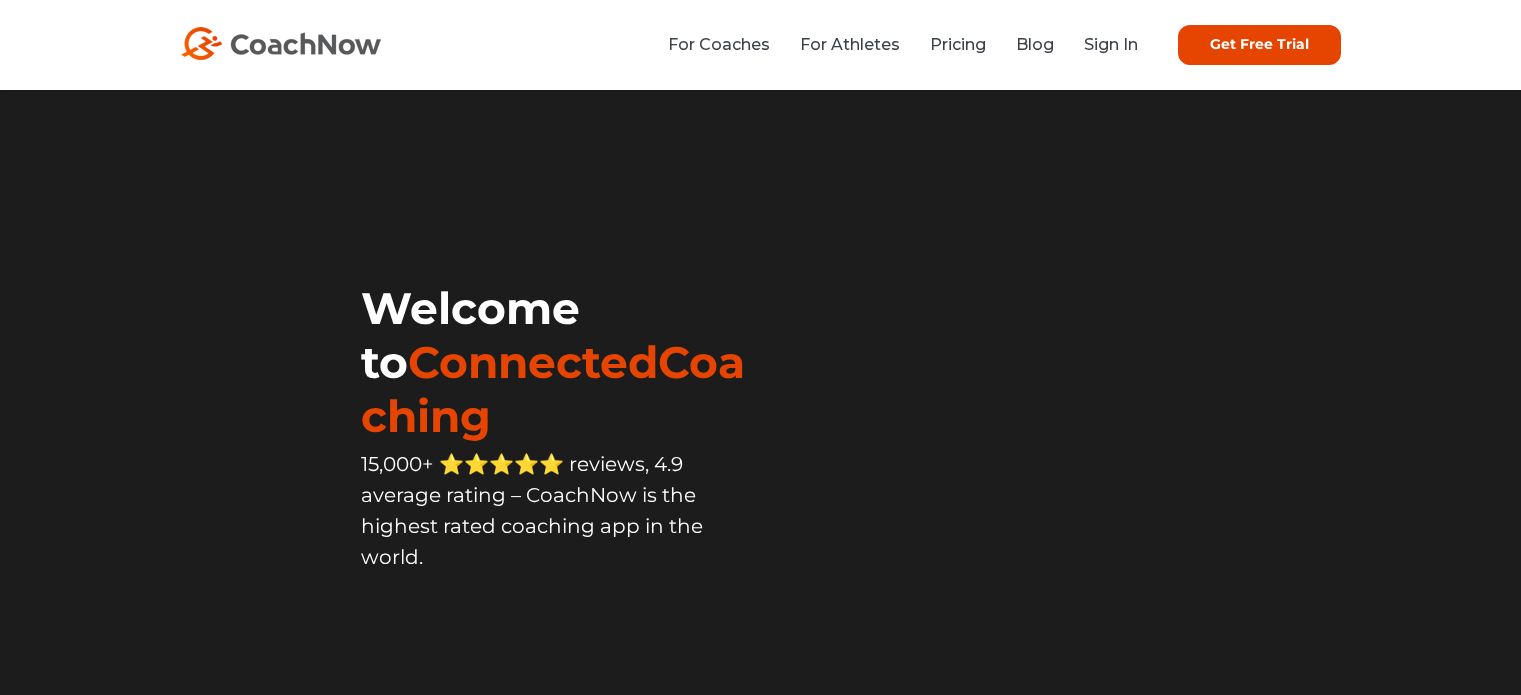 scroll, scrollTop: 0, scrollLeft: 0, axis: both 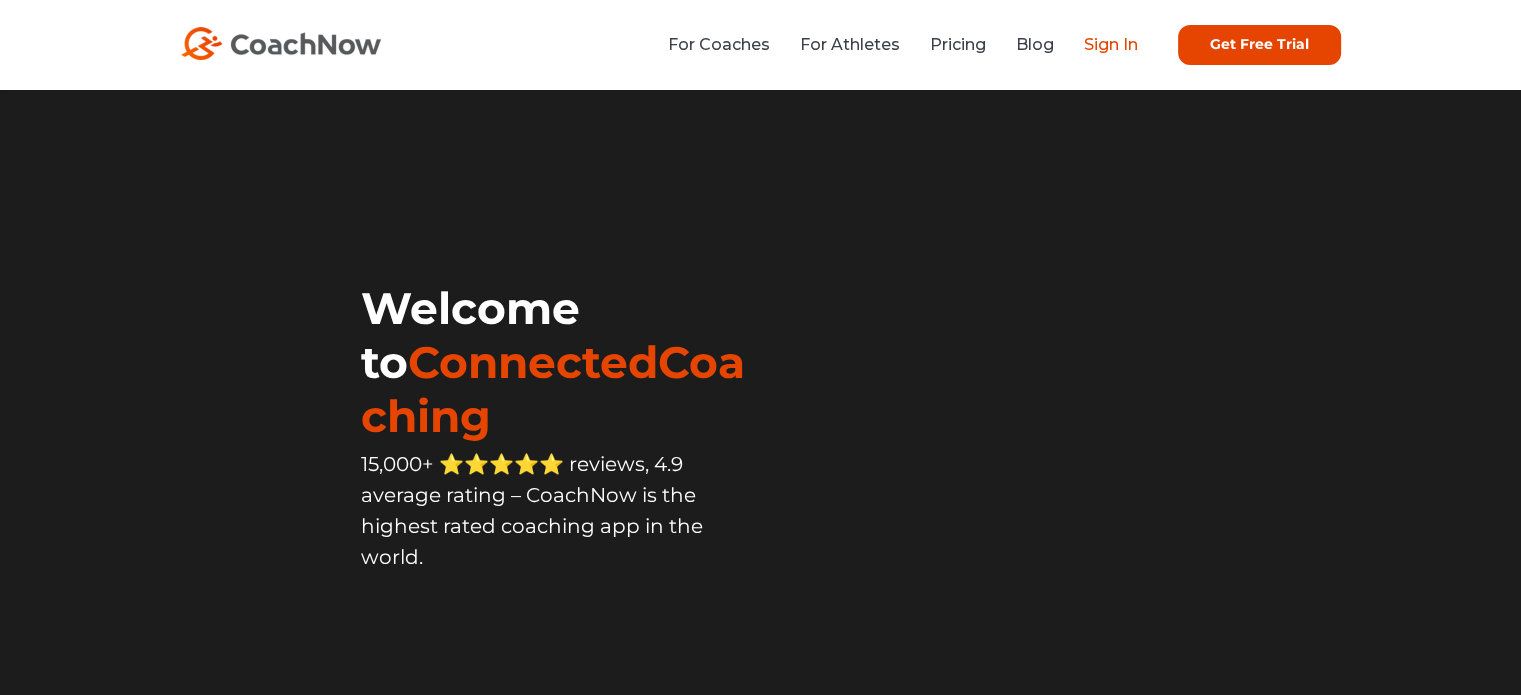 click on "Sign In" at bounding box center (1111, 44) 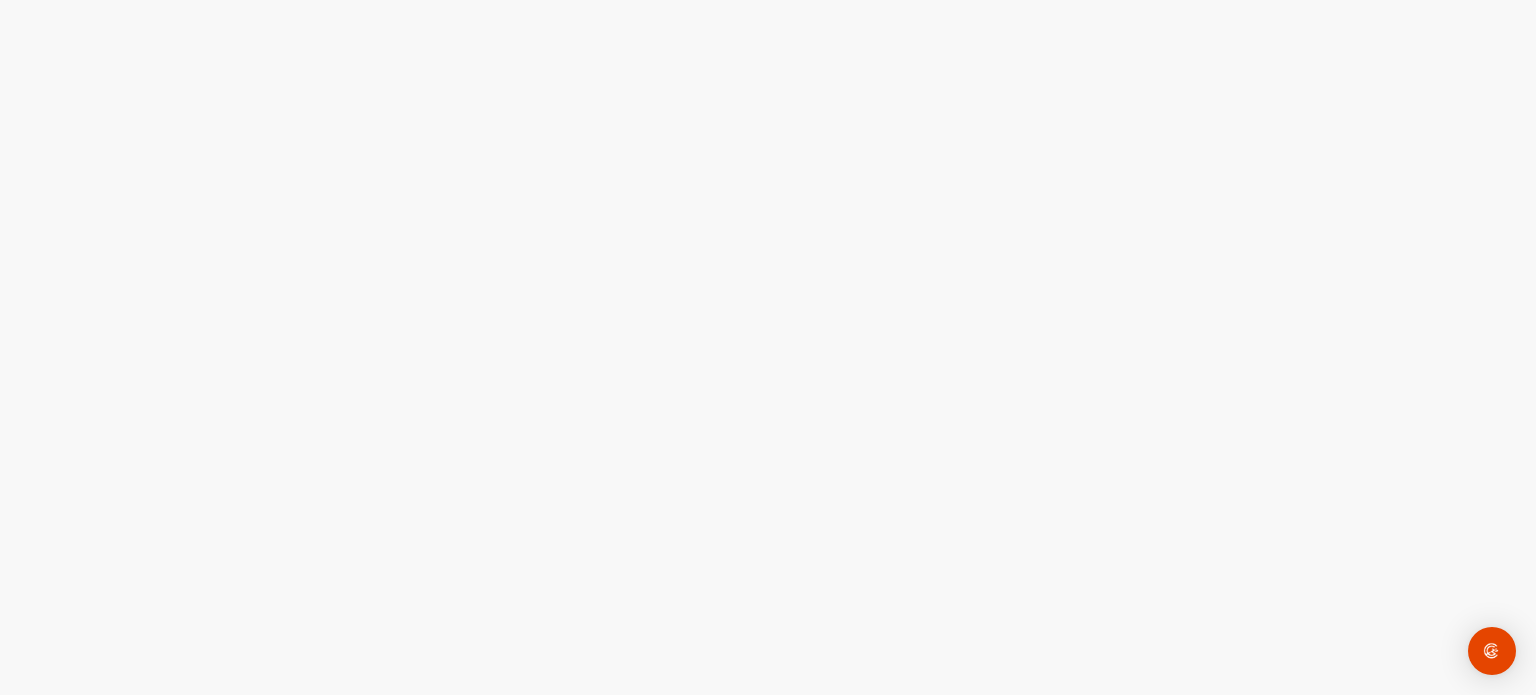 scroll, scrollTop: 0, scrollLeft: 0, axis: both 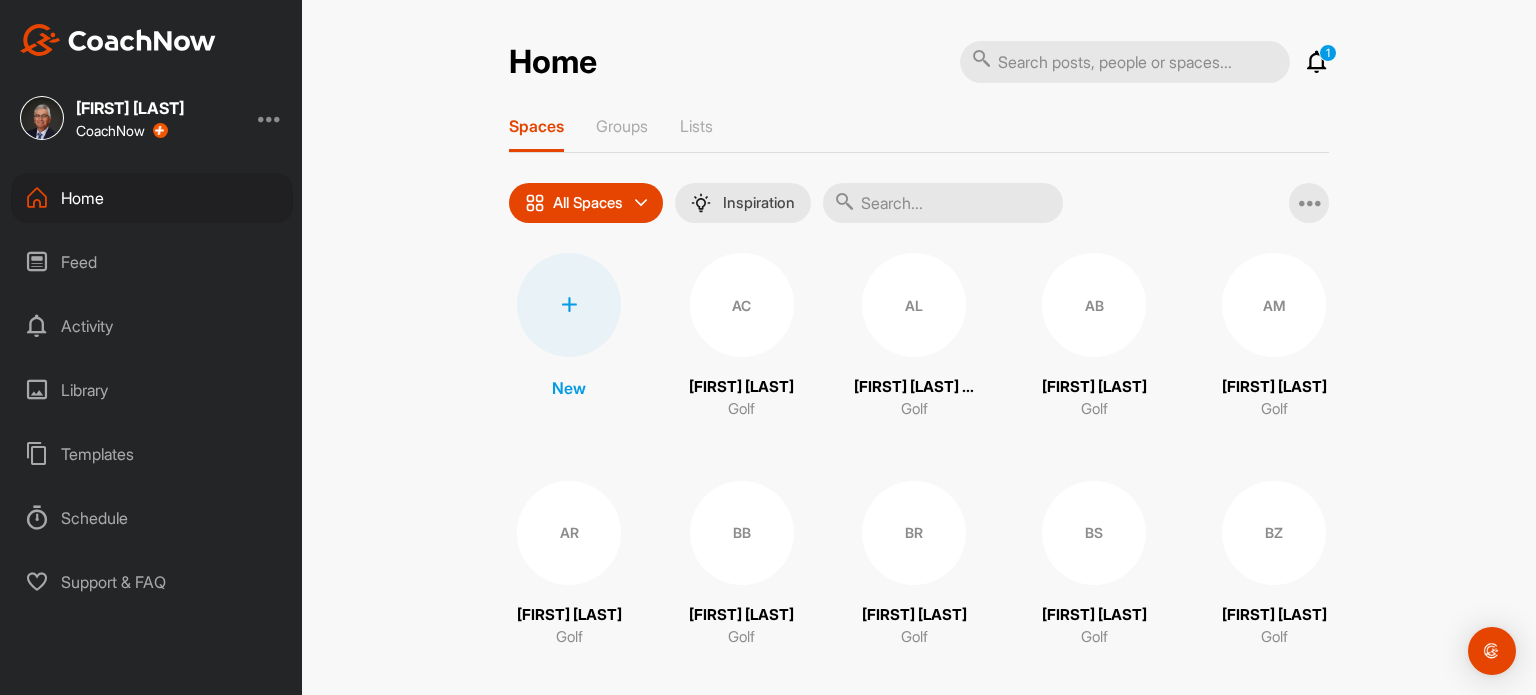 click at bounding box center [1125, 62] 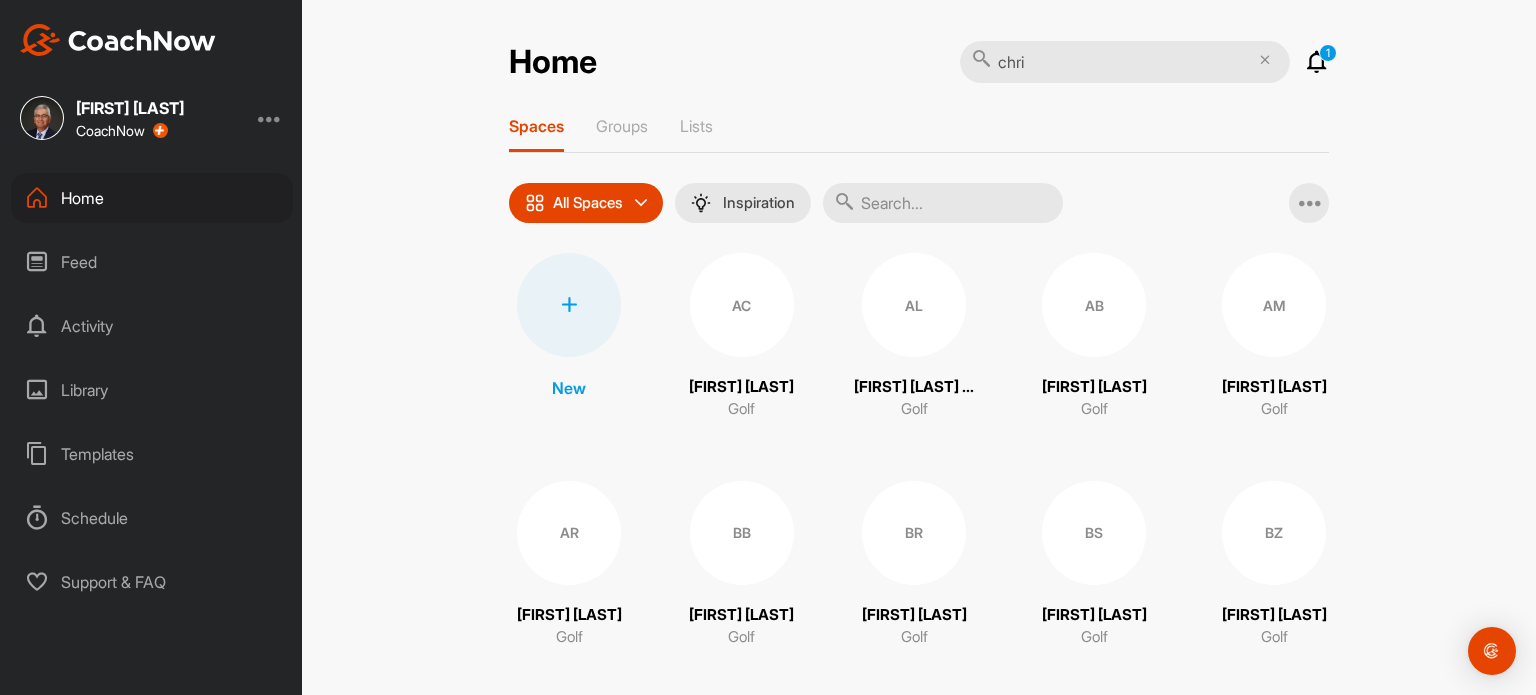 type on "[FIRST]" 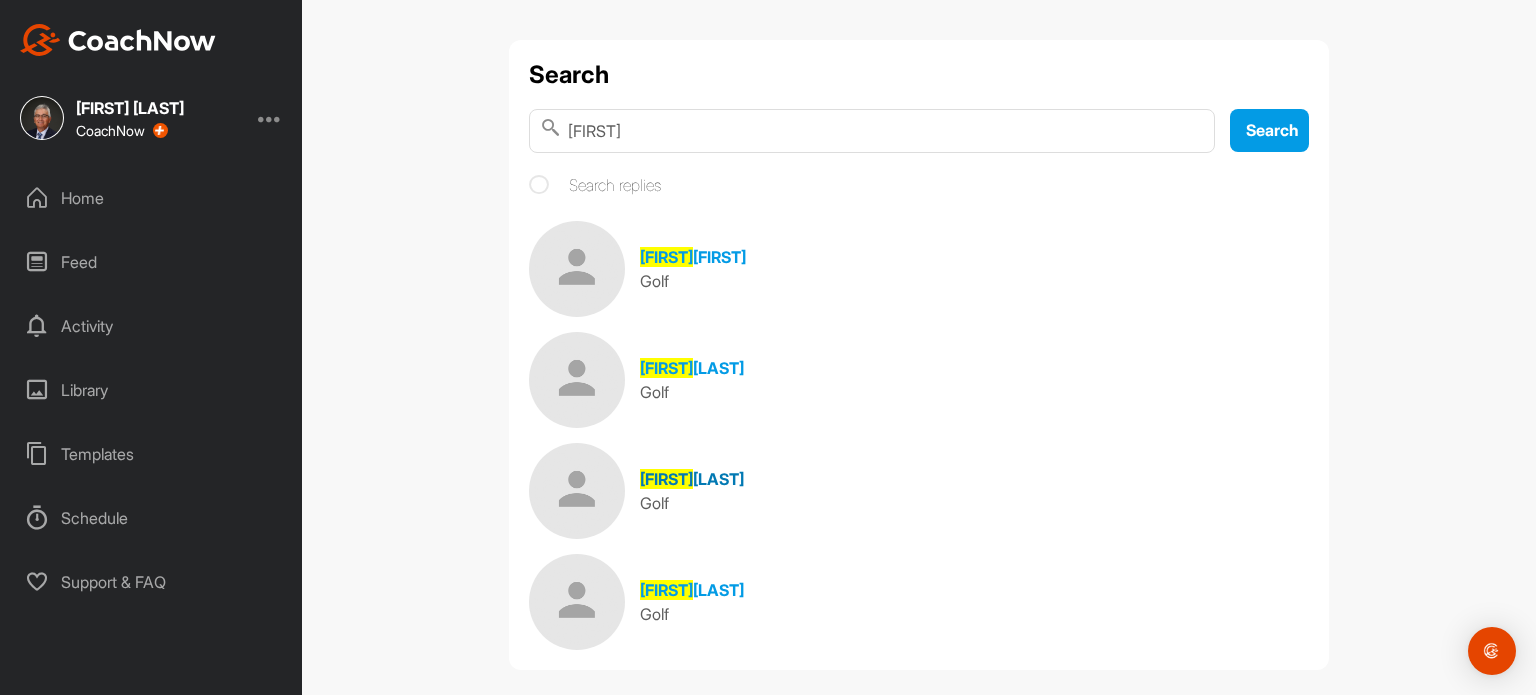 click on "[LAST]" at bounding box center (718, 479) 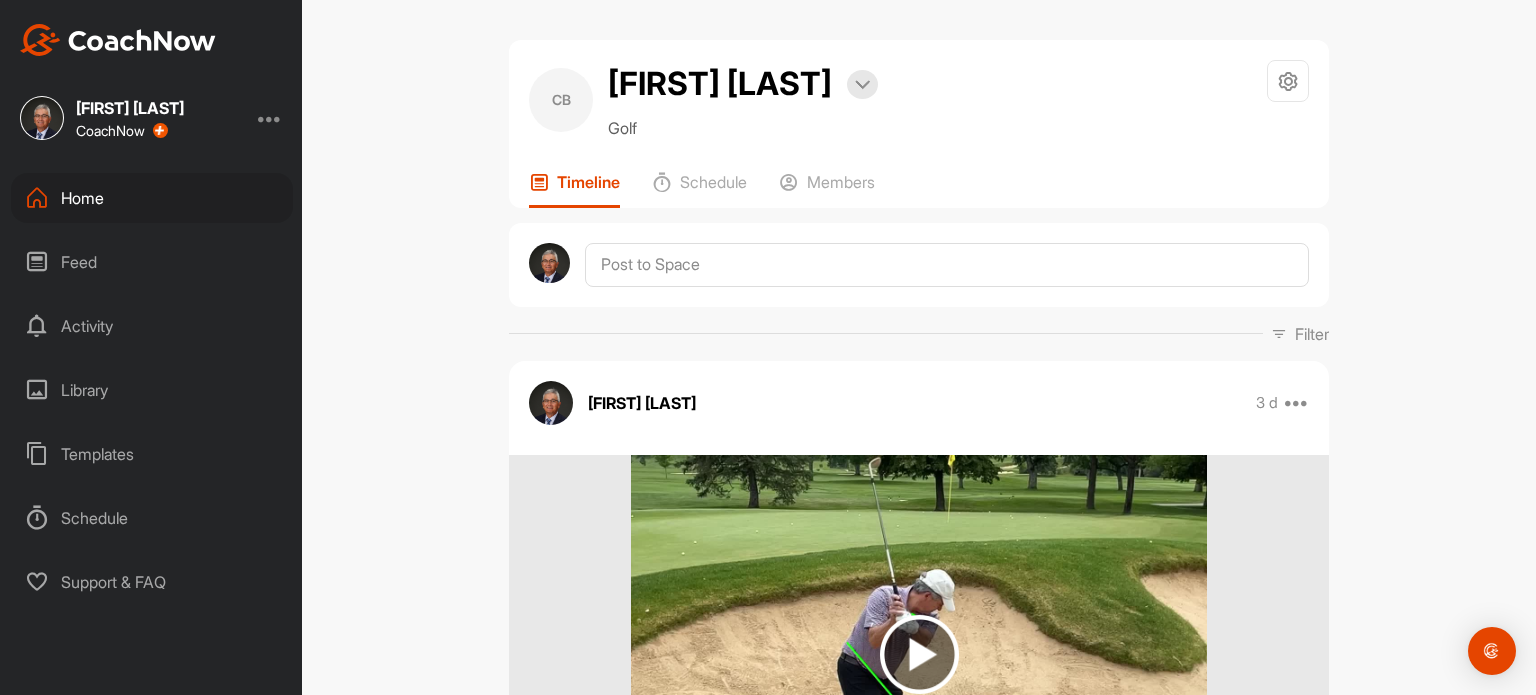 scroll, scrollTop: 0, scrollLeft: 0, axis: both 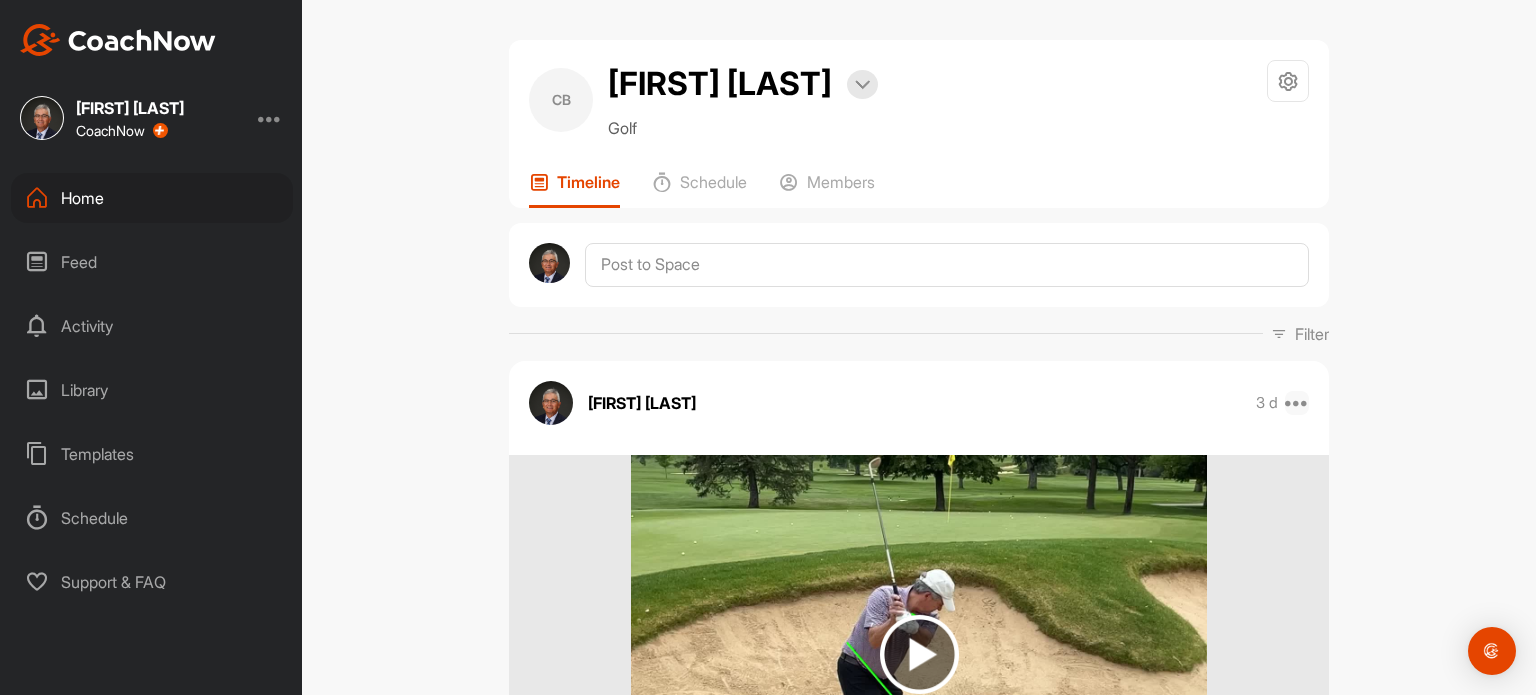 click at bounding box center [1297, 403] 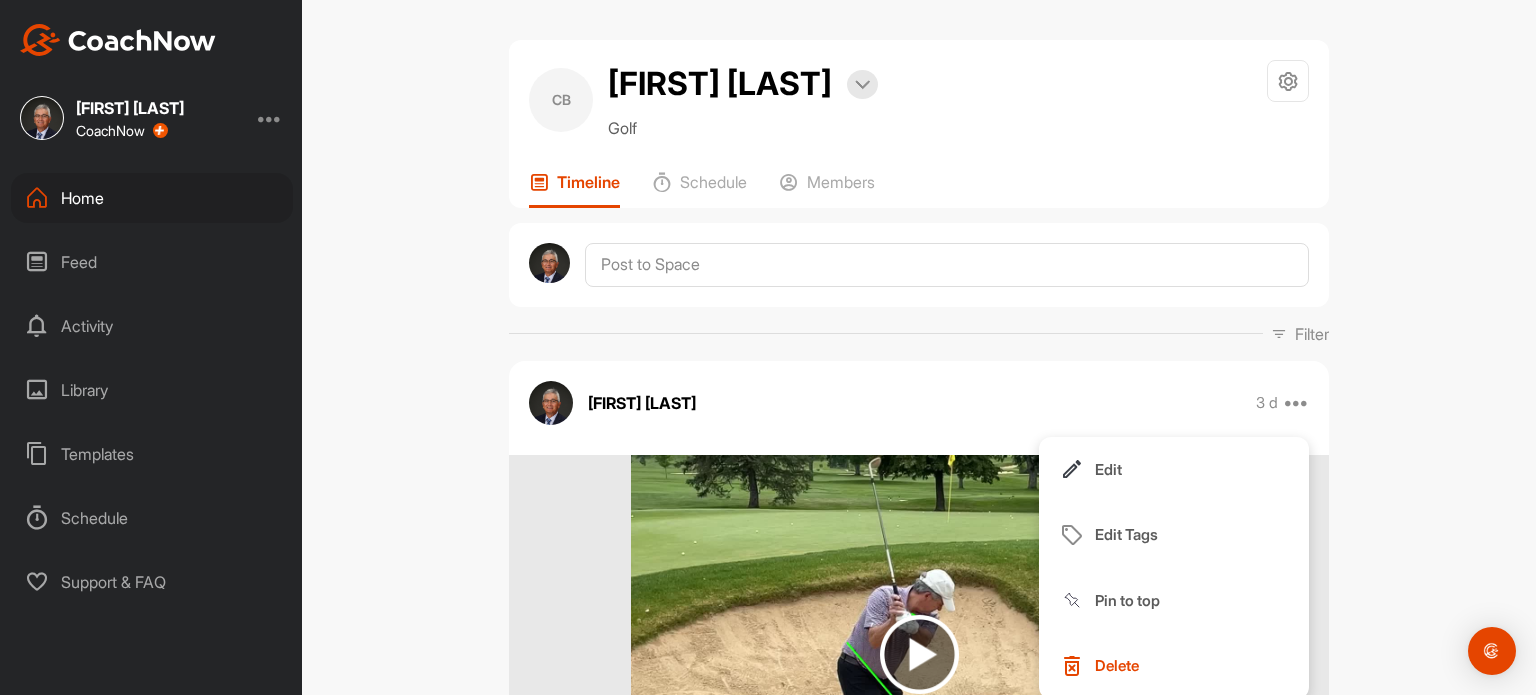 scroll, scrollTop: 0, scrollLeft: 0, axis: both 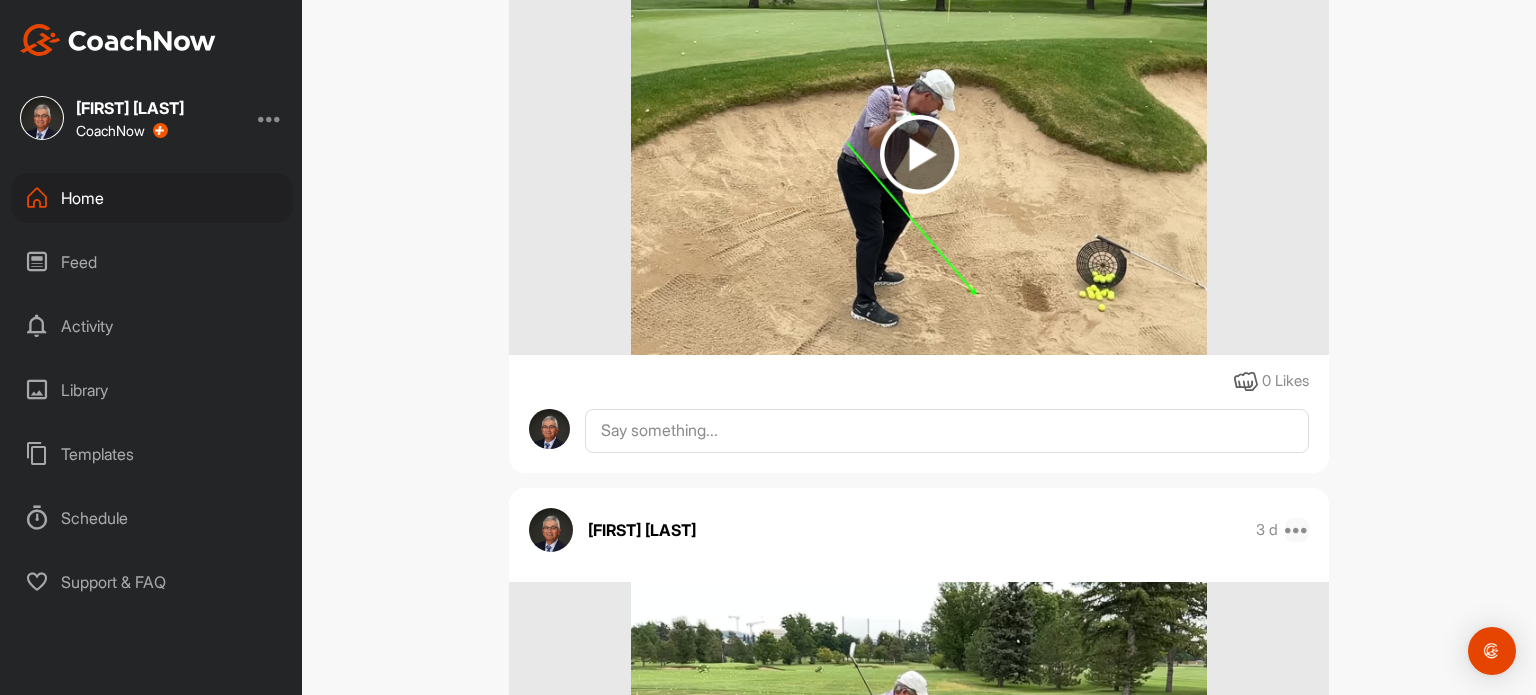 click at bounding box center [1297, 530] 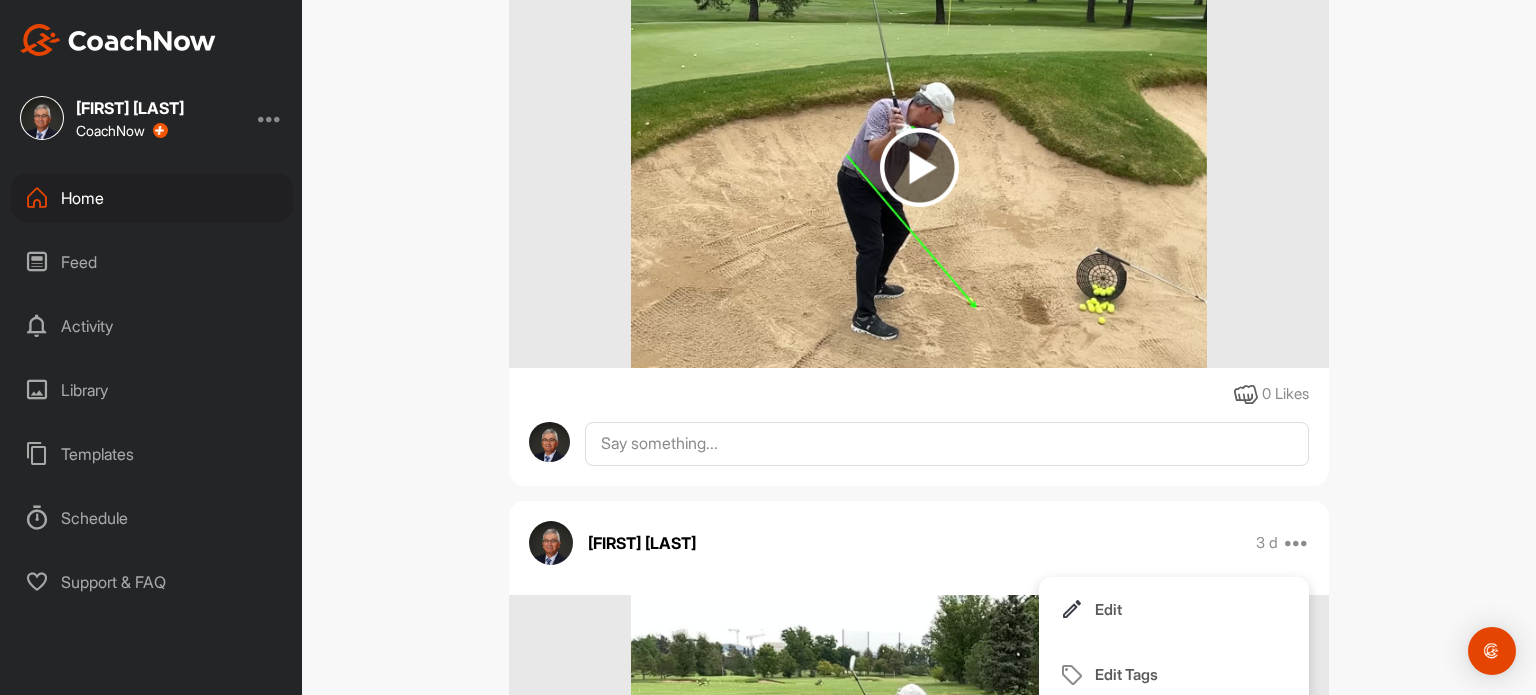 scroll, scrollTop: 500, scrollLeft: 0, axis: vertical 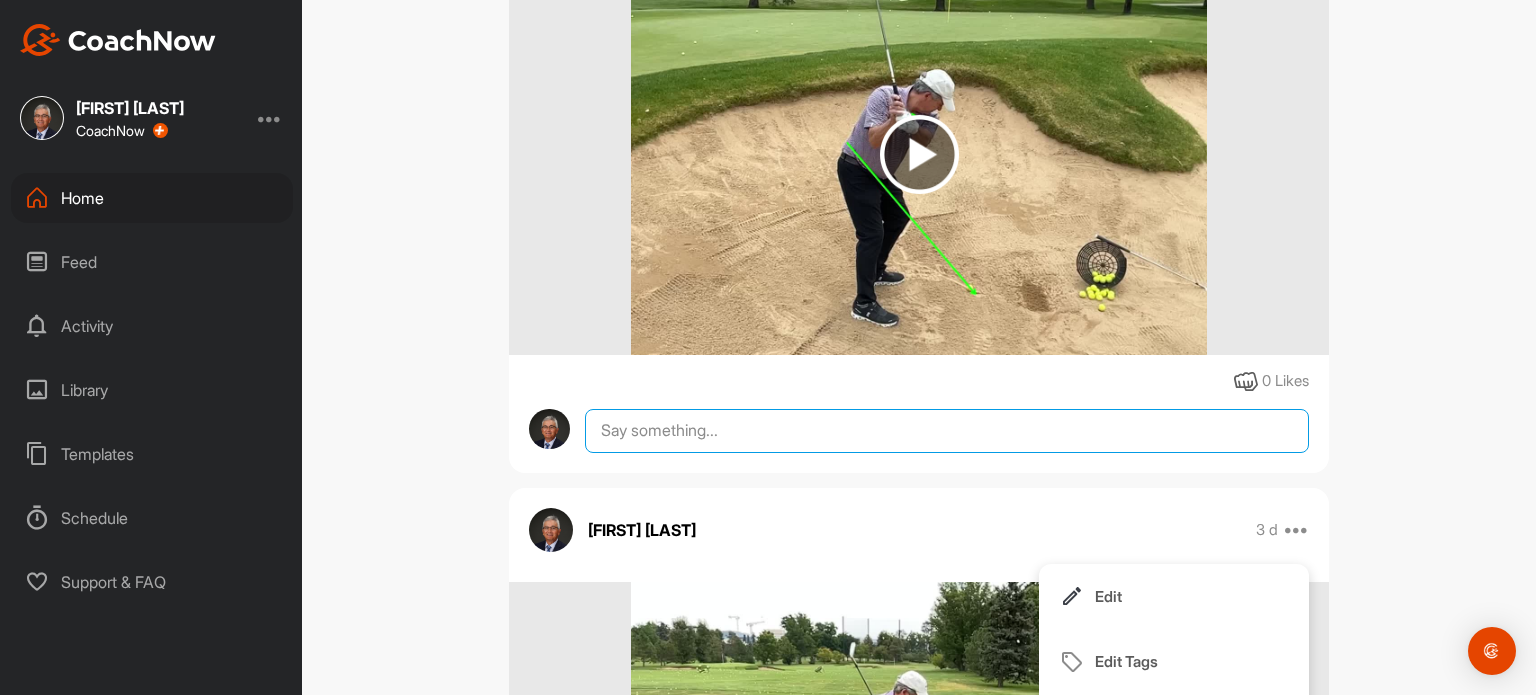 click at bounding box center [947, 431] 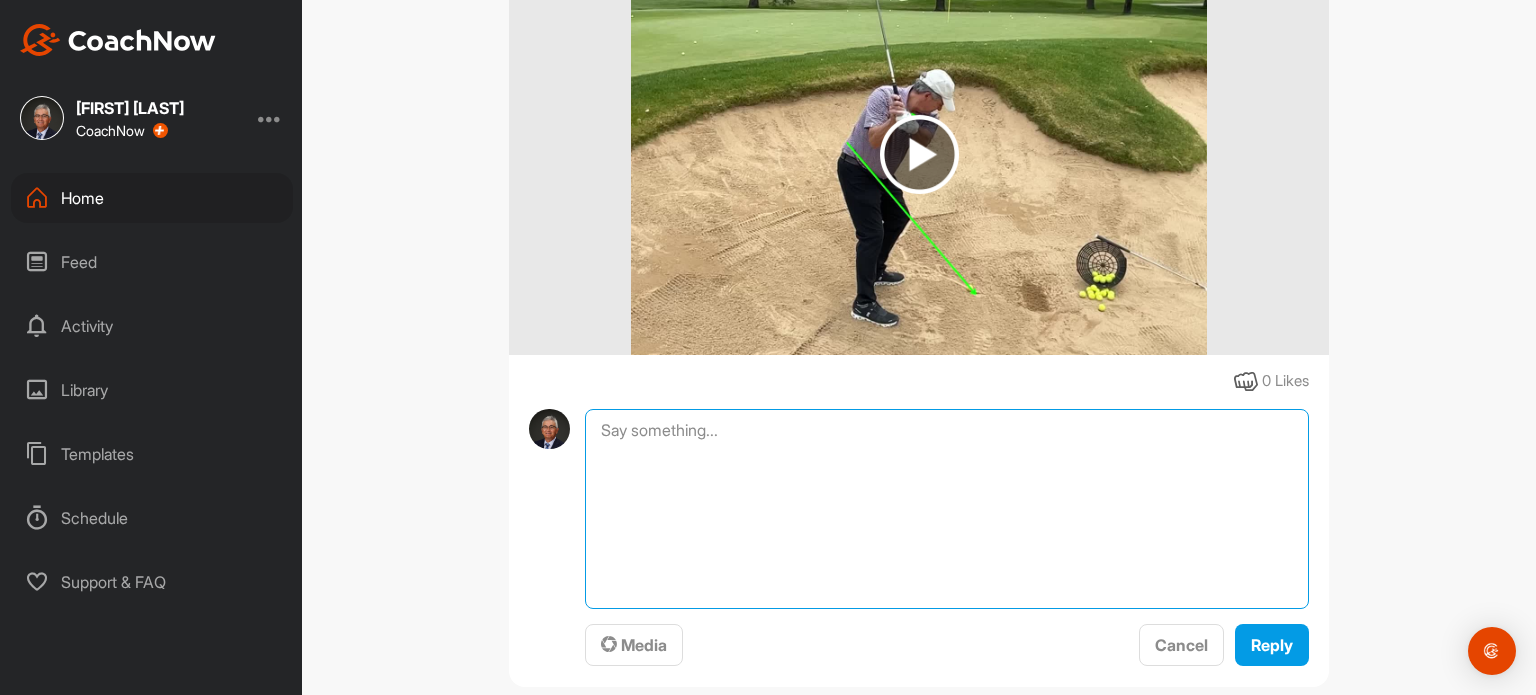 type on "l" 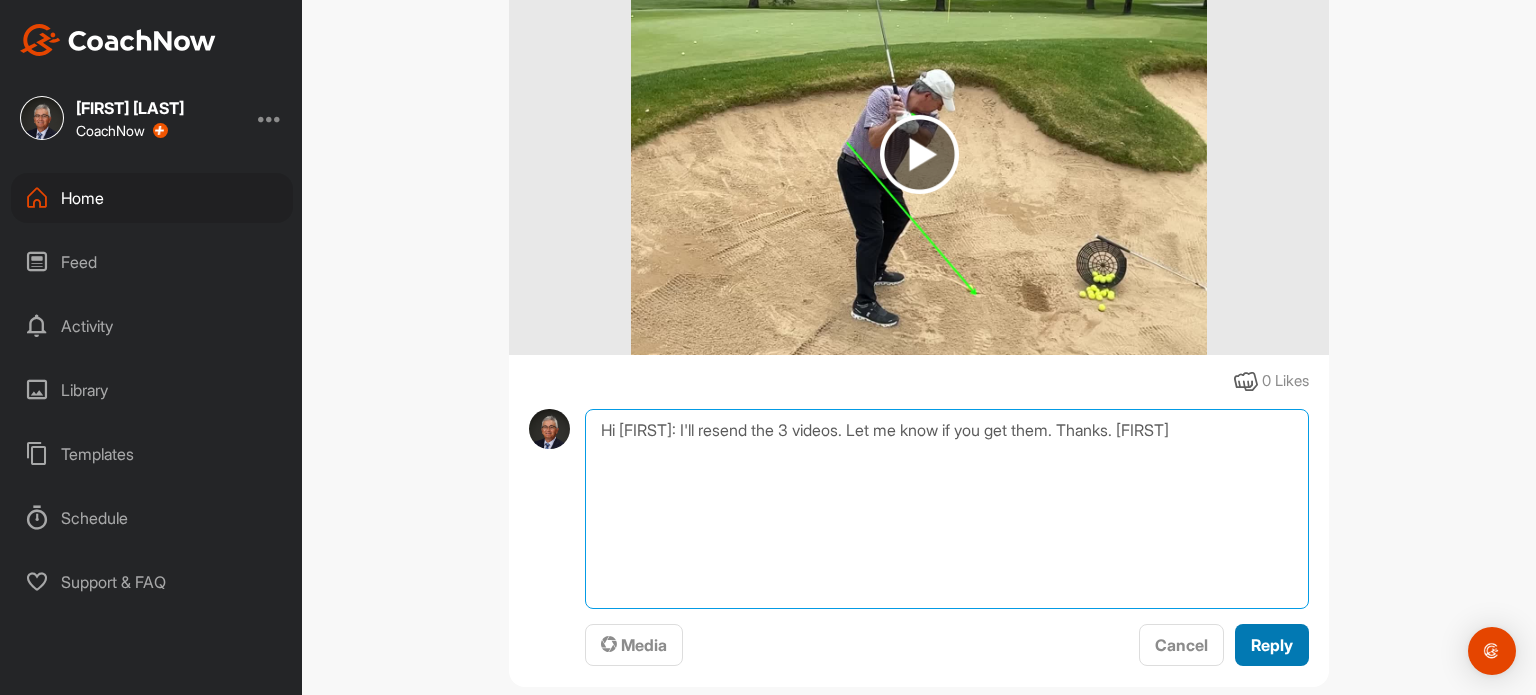 type on "Hi [FIRST]: I'll resend the 3 videos. Let me know if you get them. Thanks. [FIRST]" 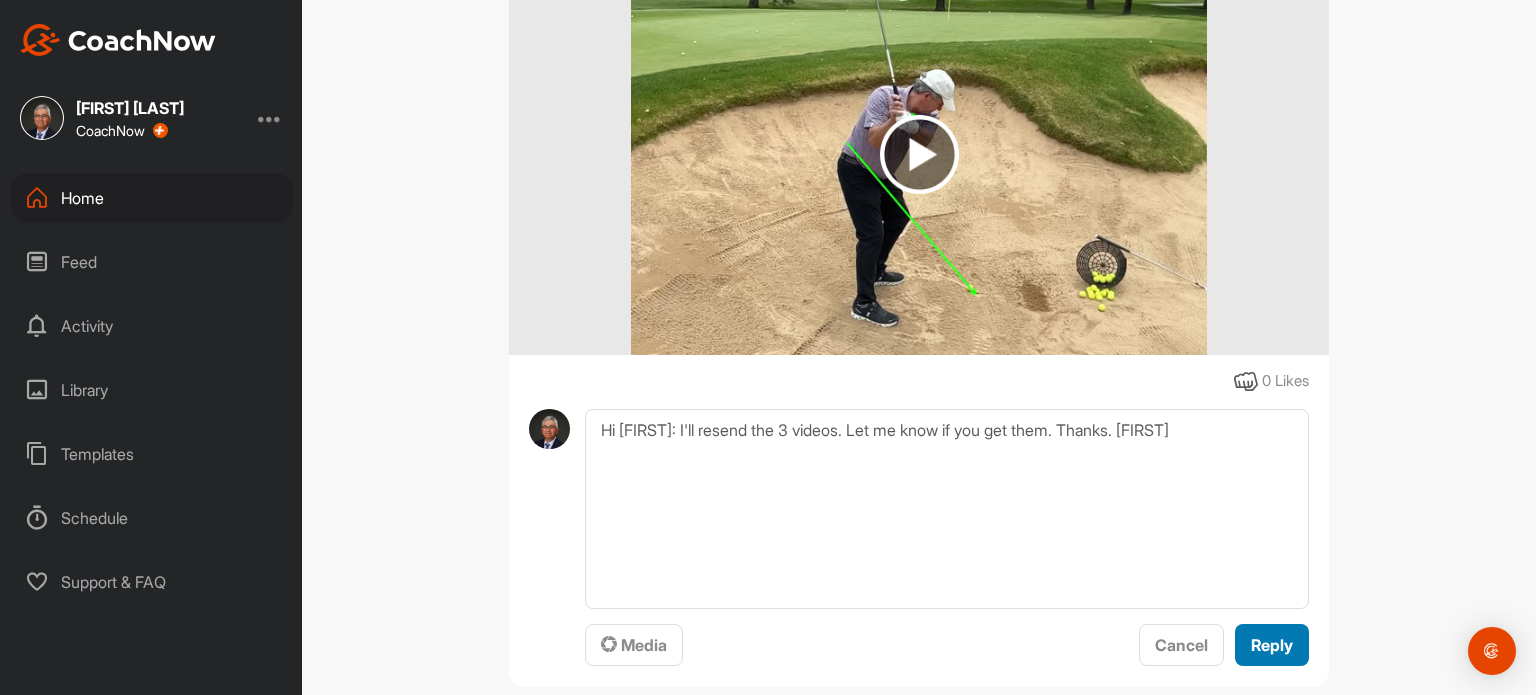 click on "Reply" at bounding box center [1272, 645] 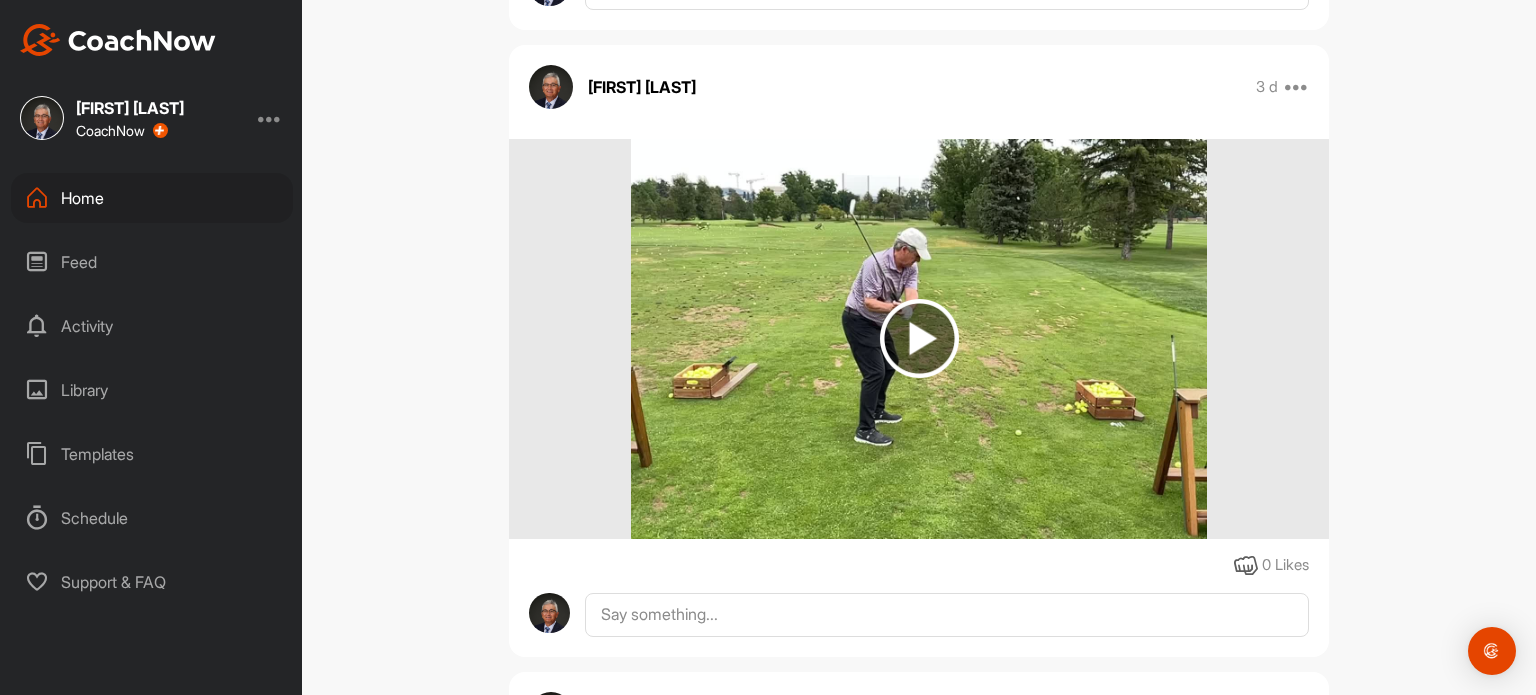 scroll, scrollTop: 1200, scrollLeft: 0, axis: vertical 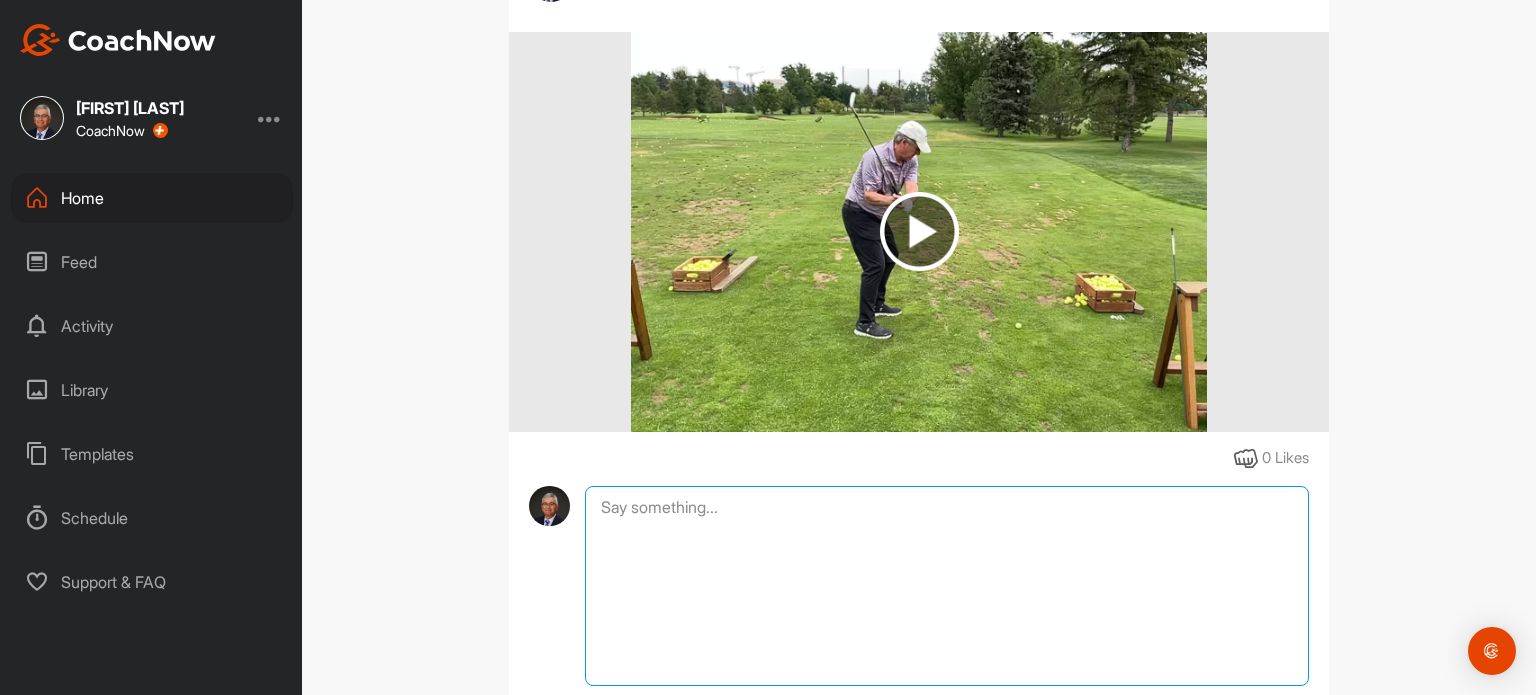 click at bounding box center (947, 586) 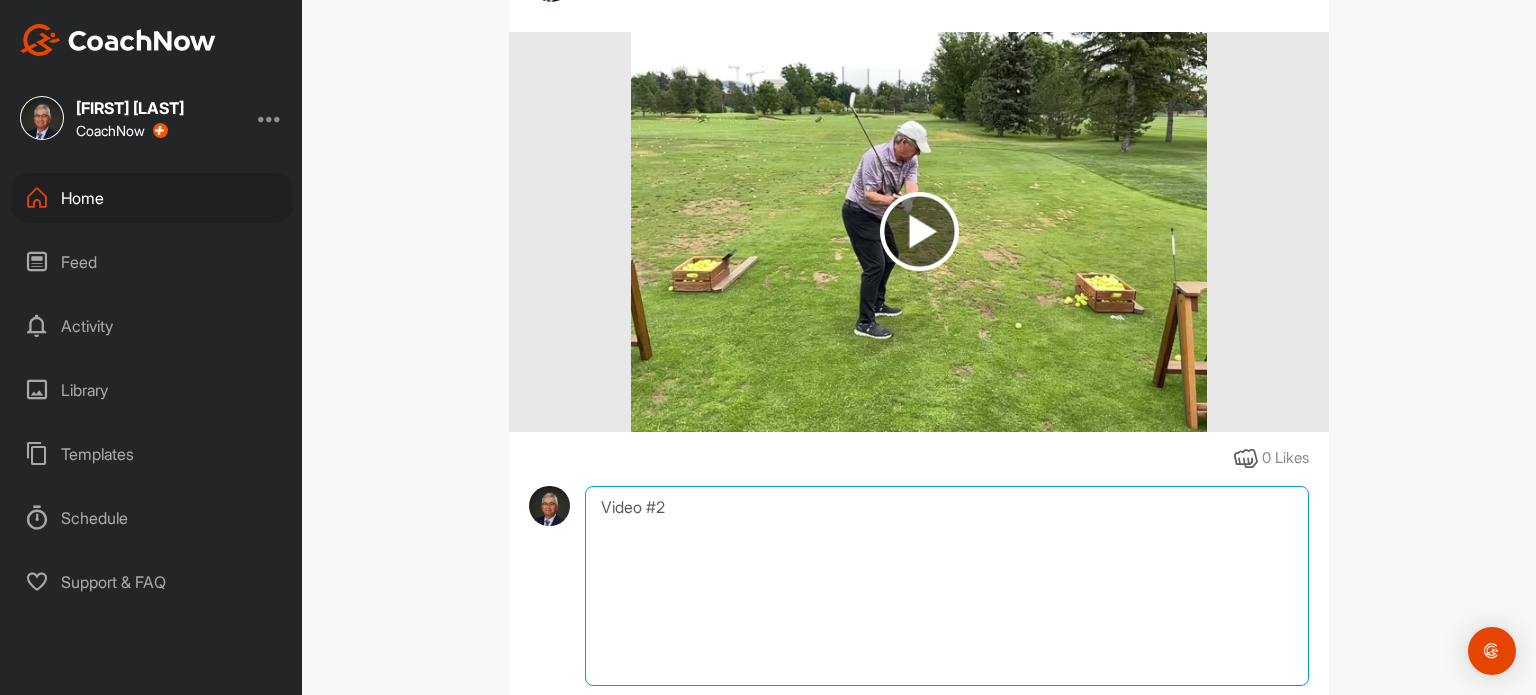 scroll, scrollTop: 1600, scrollLeft: 0, axis: vertical 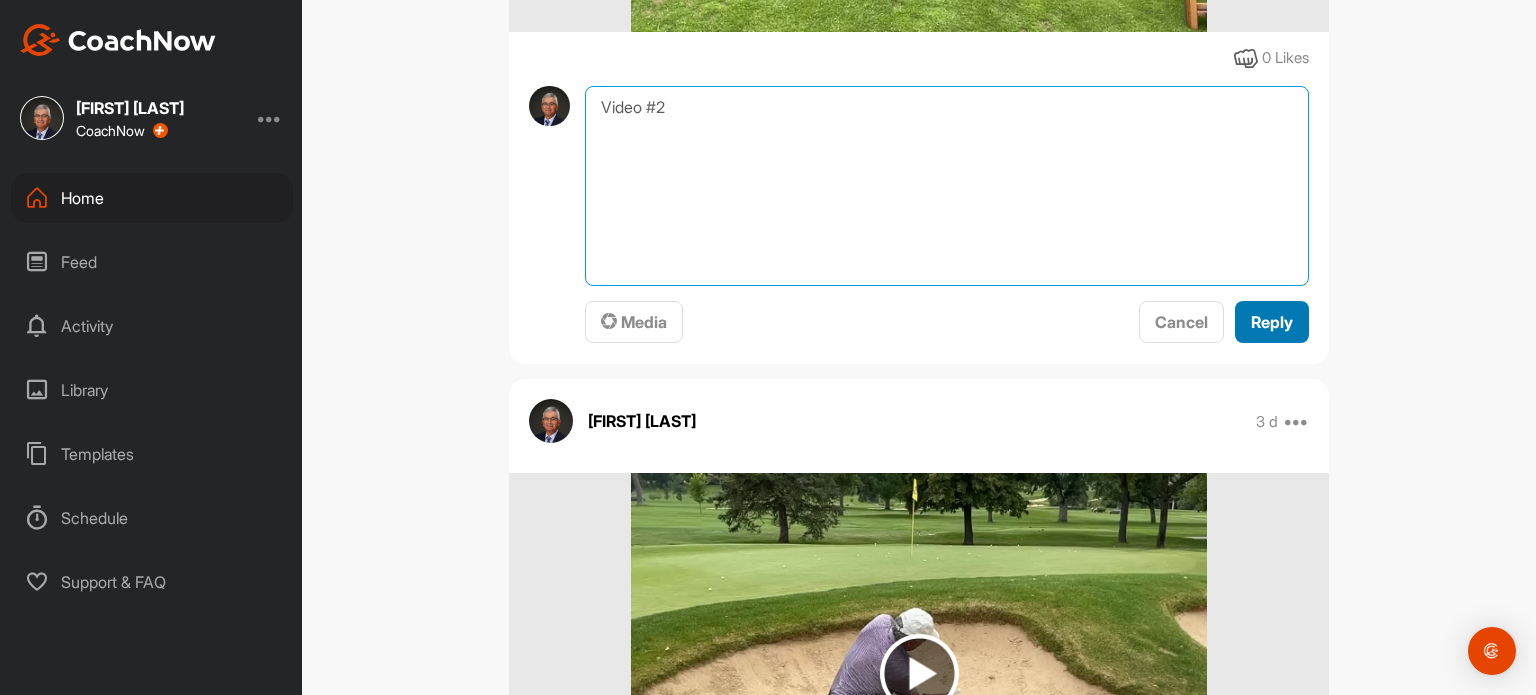 type on "Video #2" 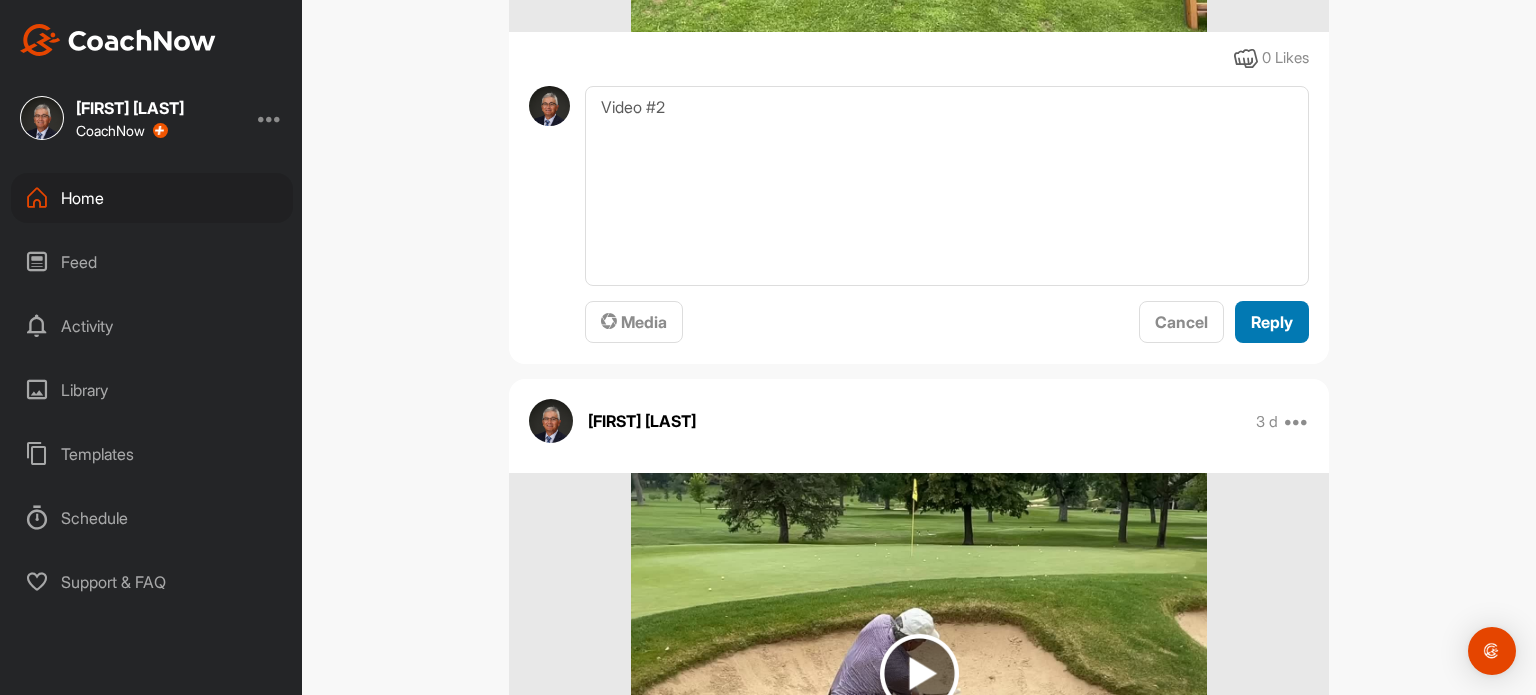 click on "Reply" at bounding box center [1272, 322] 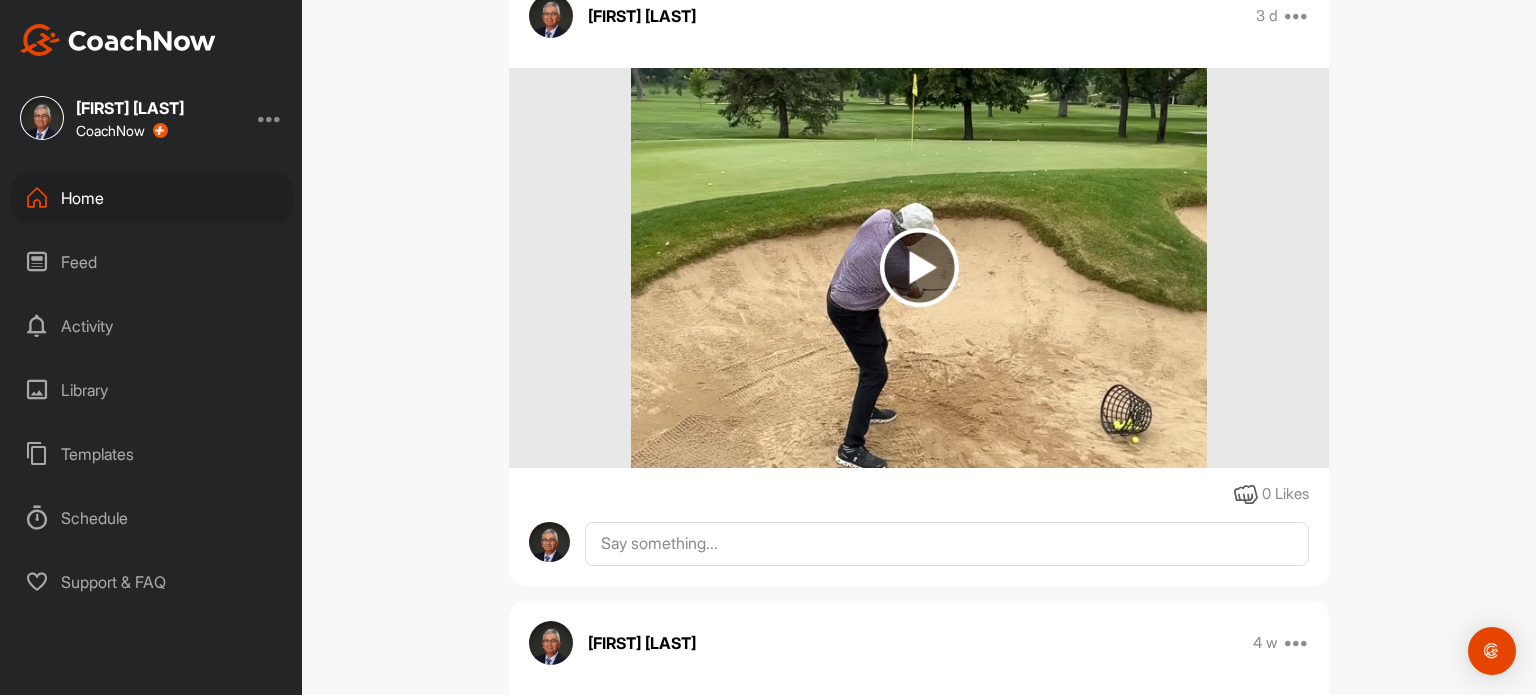 scroll, scrollTop: 2000, scrollLeft: 0, axis: vertical 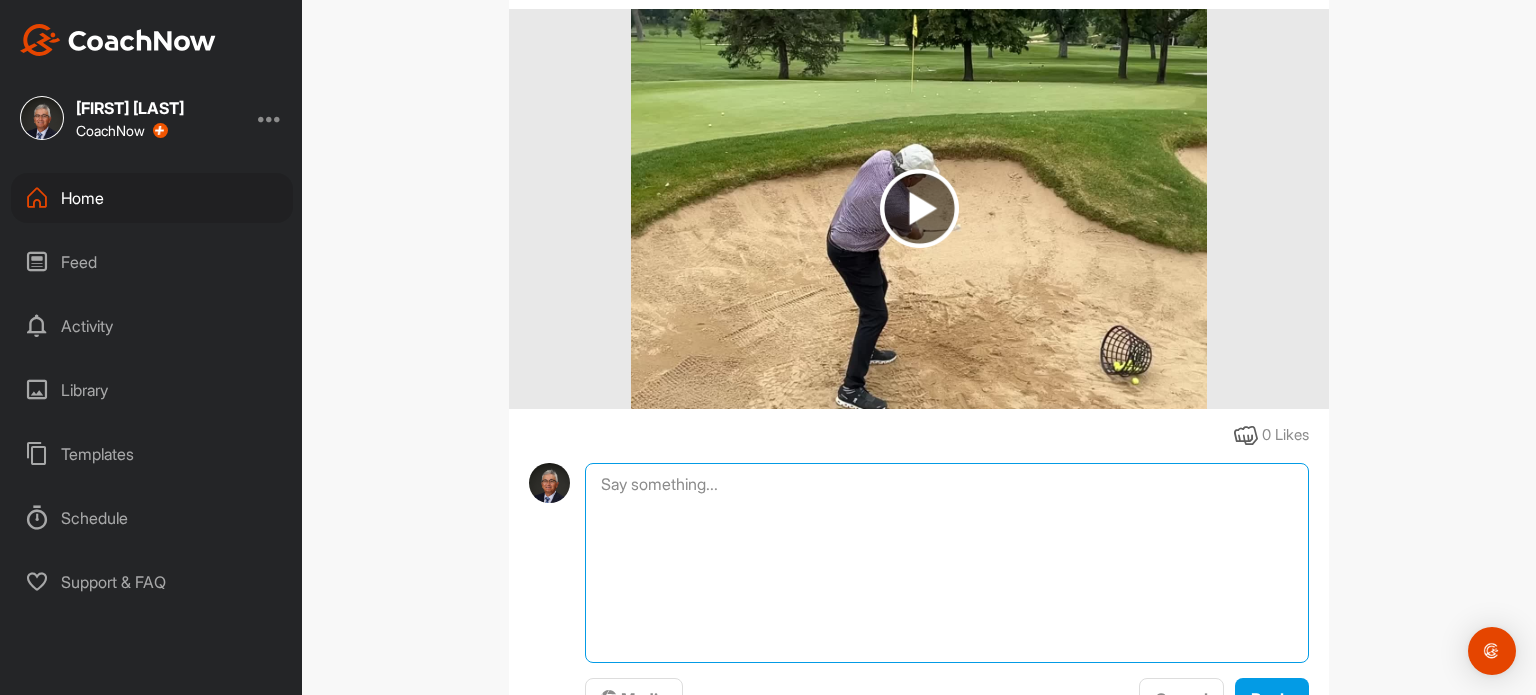 click at bounding box center (947, 563) 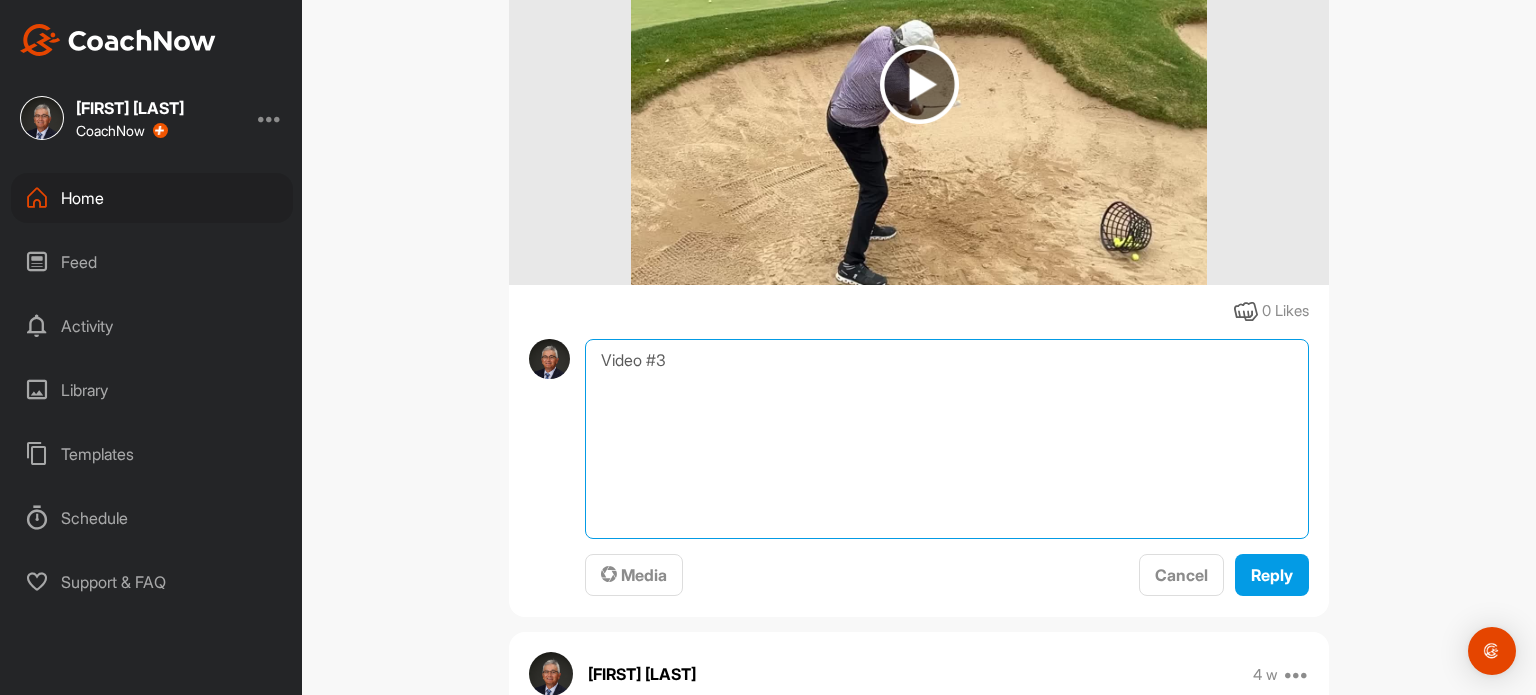 scroll, scrollTop: 2300, scrollLeft: 0, axis: vertical 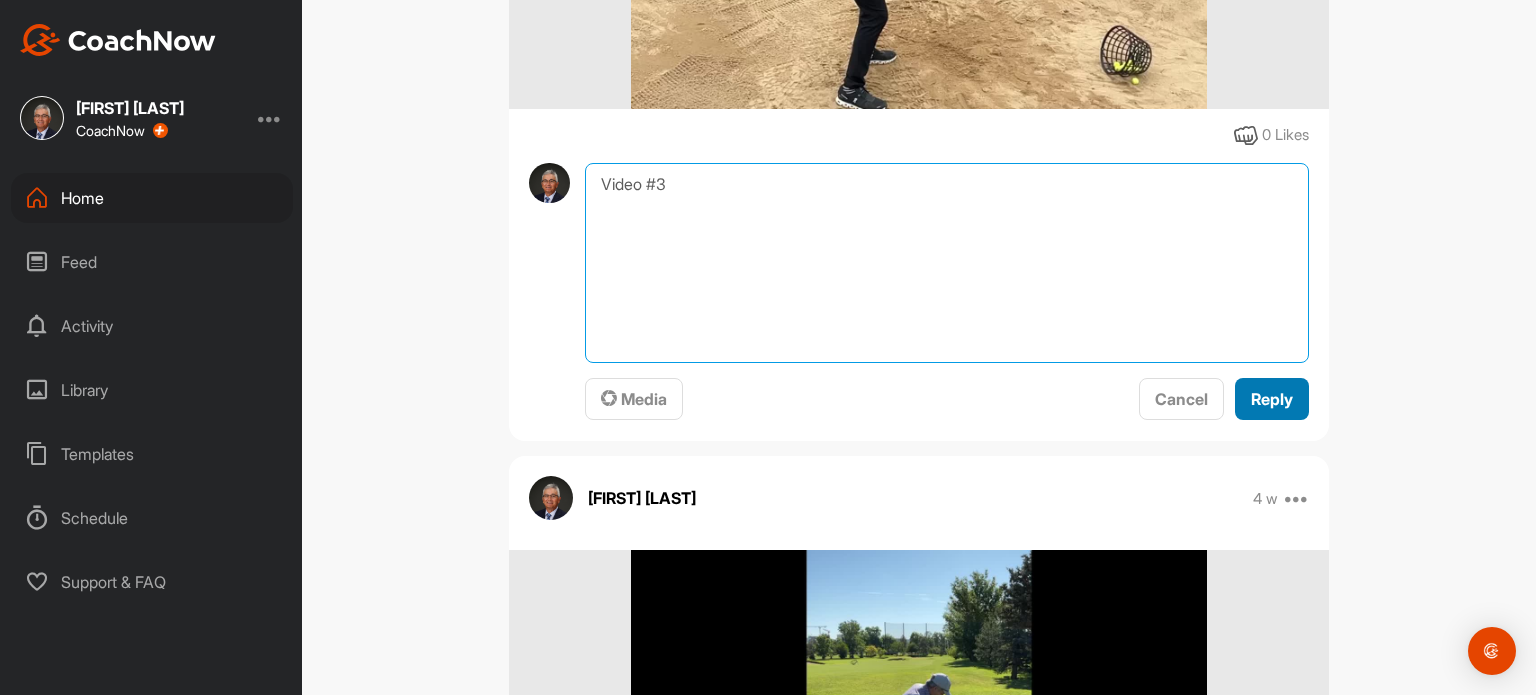 type on "Video #3" 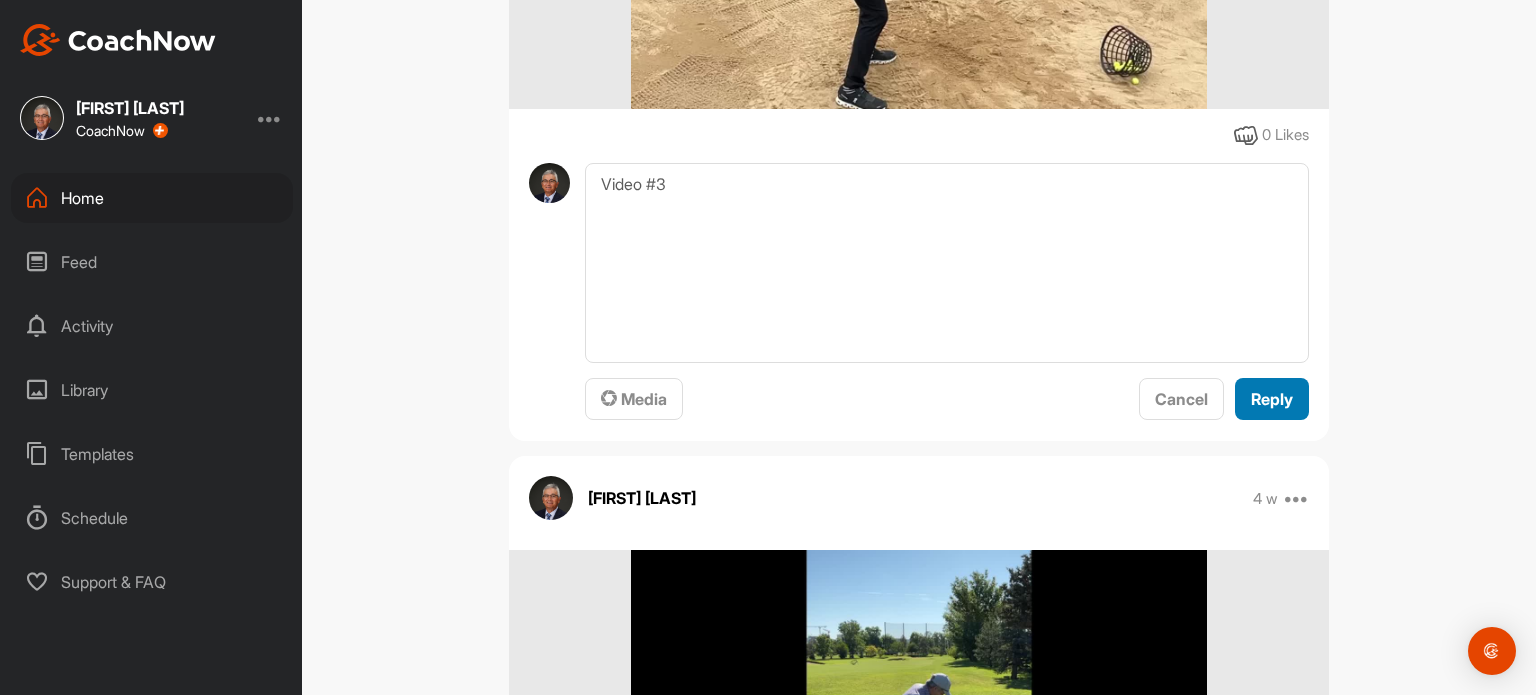click on "Reply" at bounding box center (1272, 399) 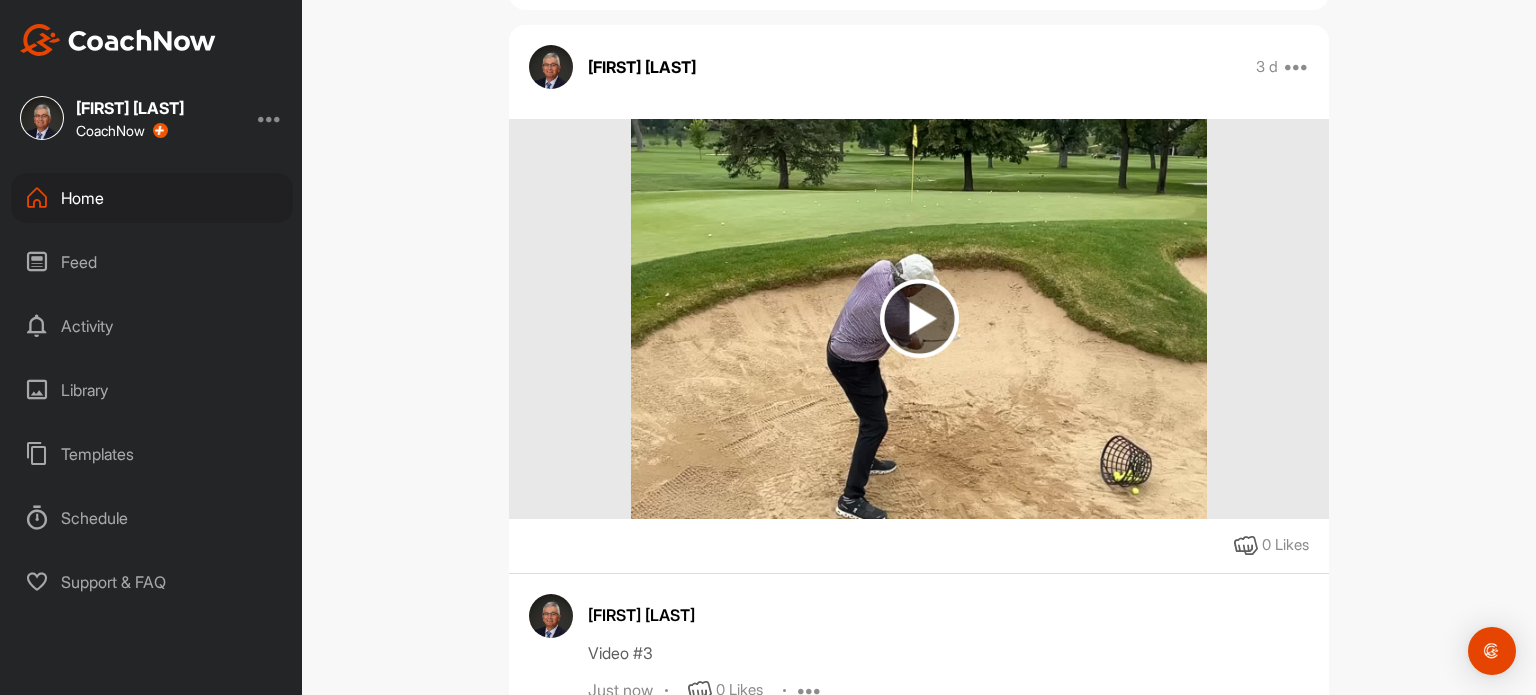 scroll, scrollTop: 1900, scrollLeft: 0, axis: vertical 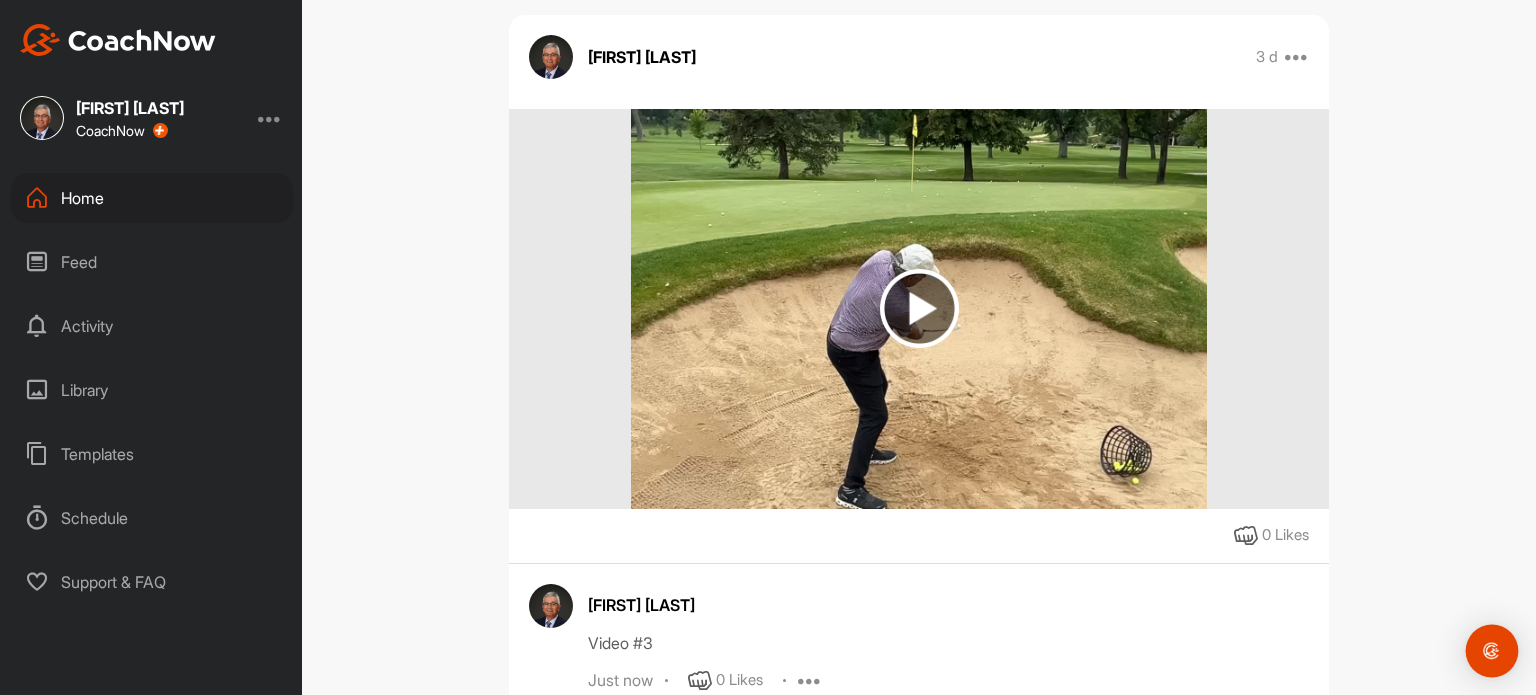 click at bounding box center [1492, 651] 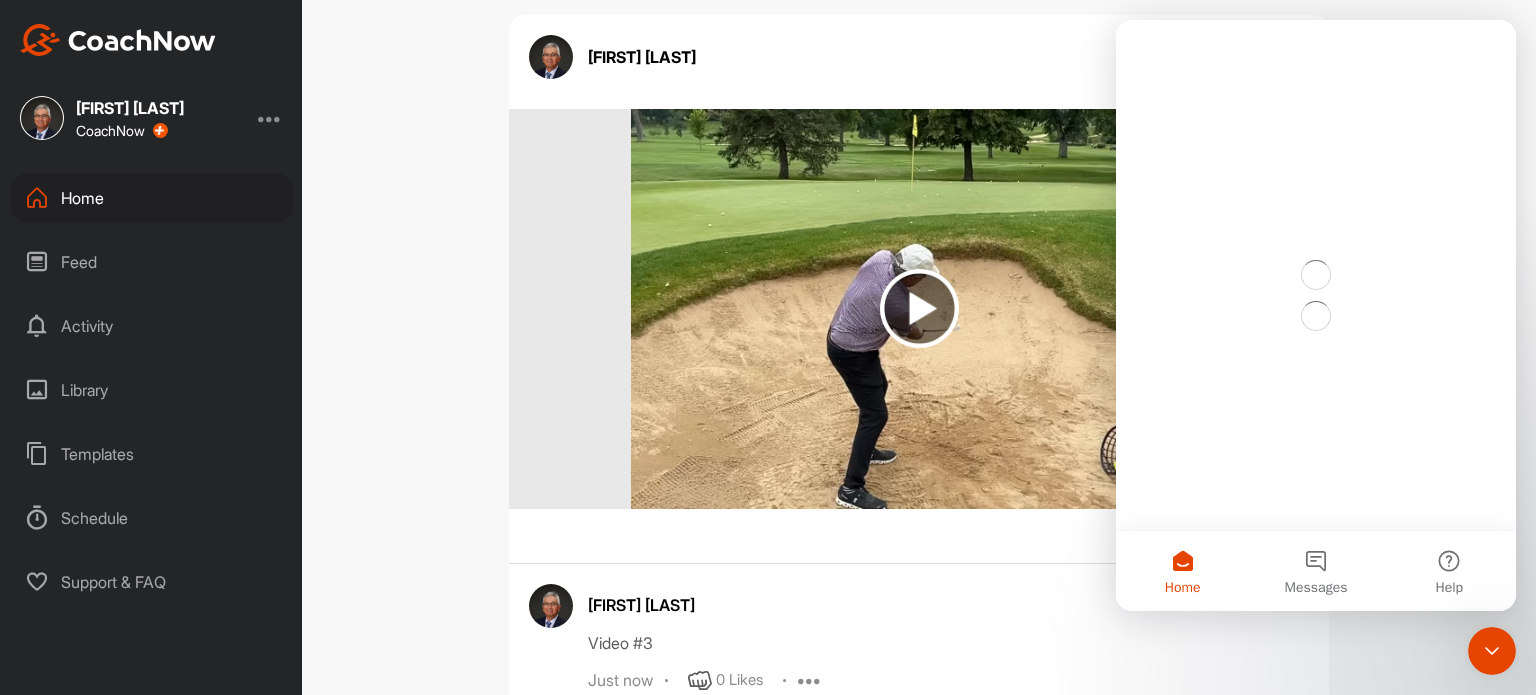 scroll, scrollTop: 0, scrollLeft: 0, axis: both 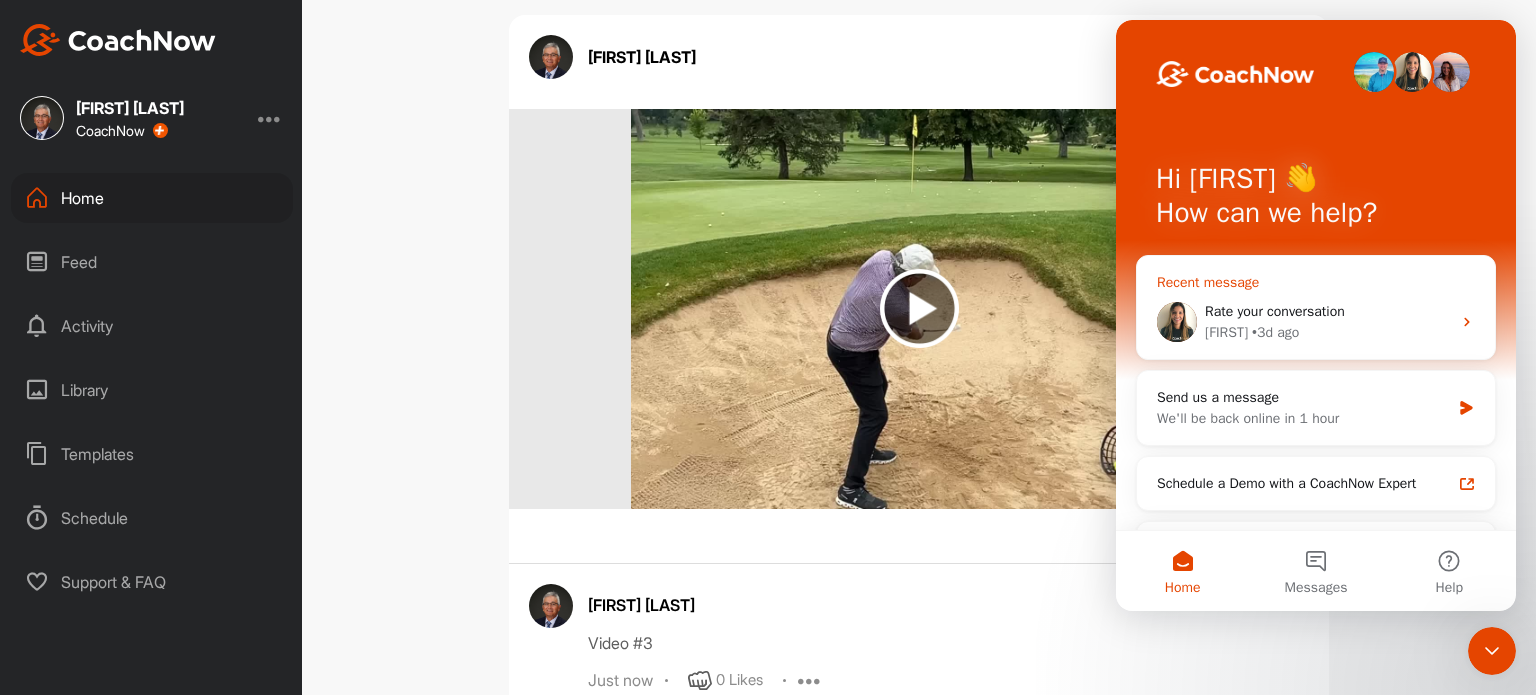 click on "Rate your conversation" at bounding box center (1275, 311) 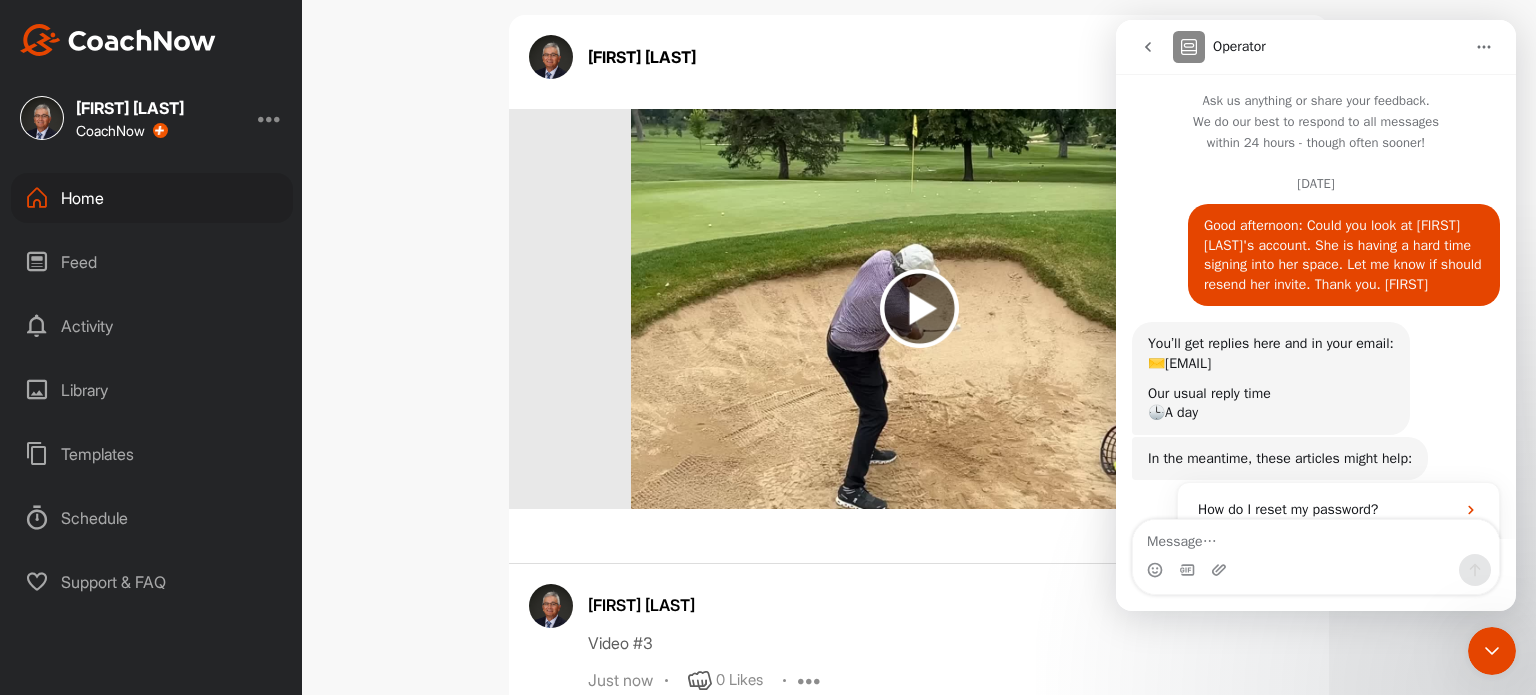 scroll, scrollTop: 2, scrollLeft: 0, axis: vertical 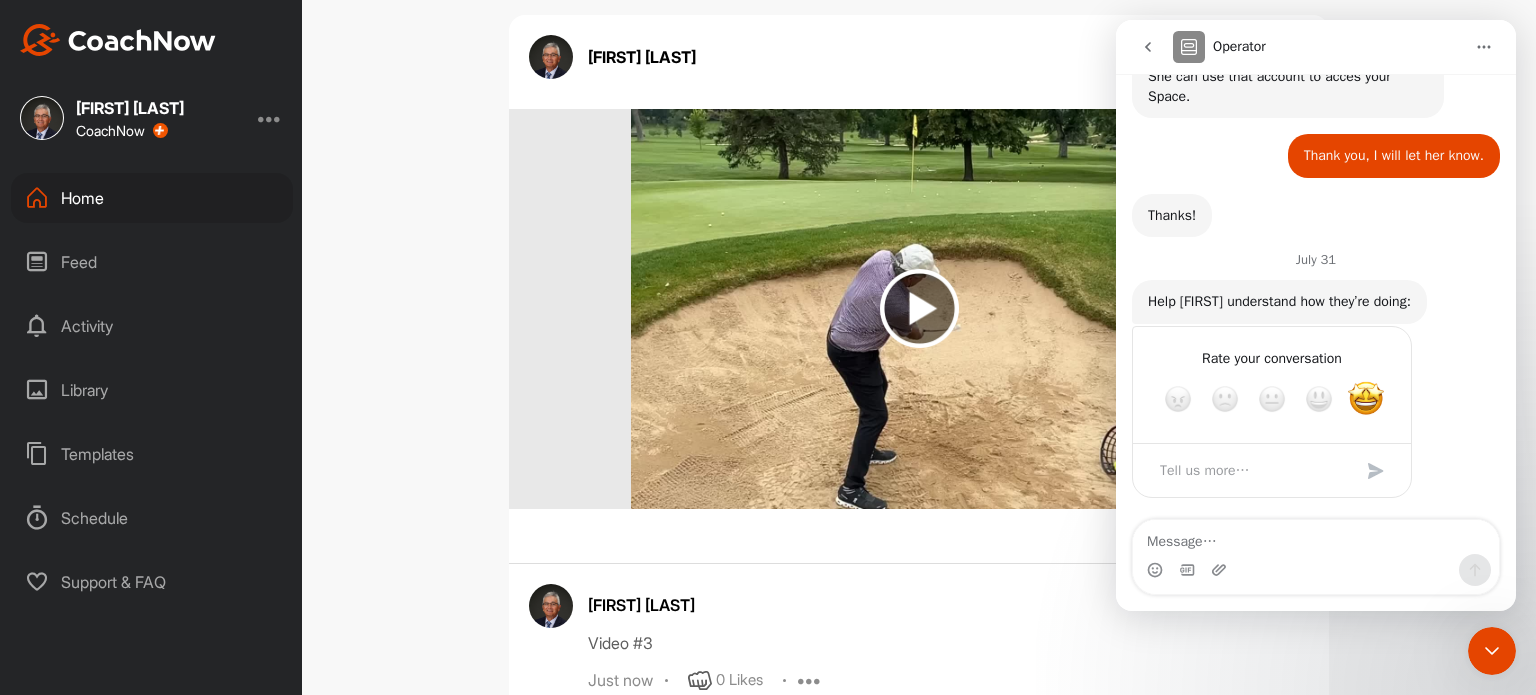 click at bounding box center [1316, 537] 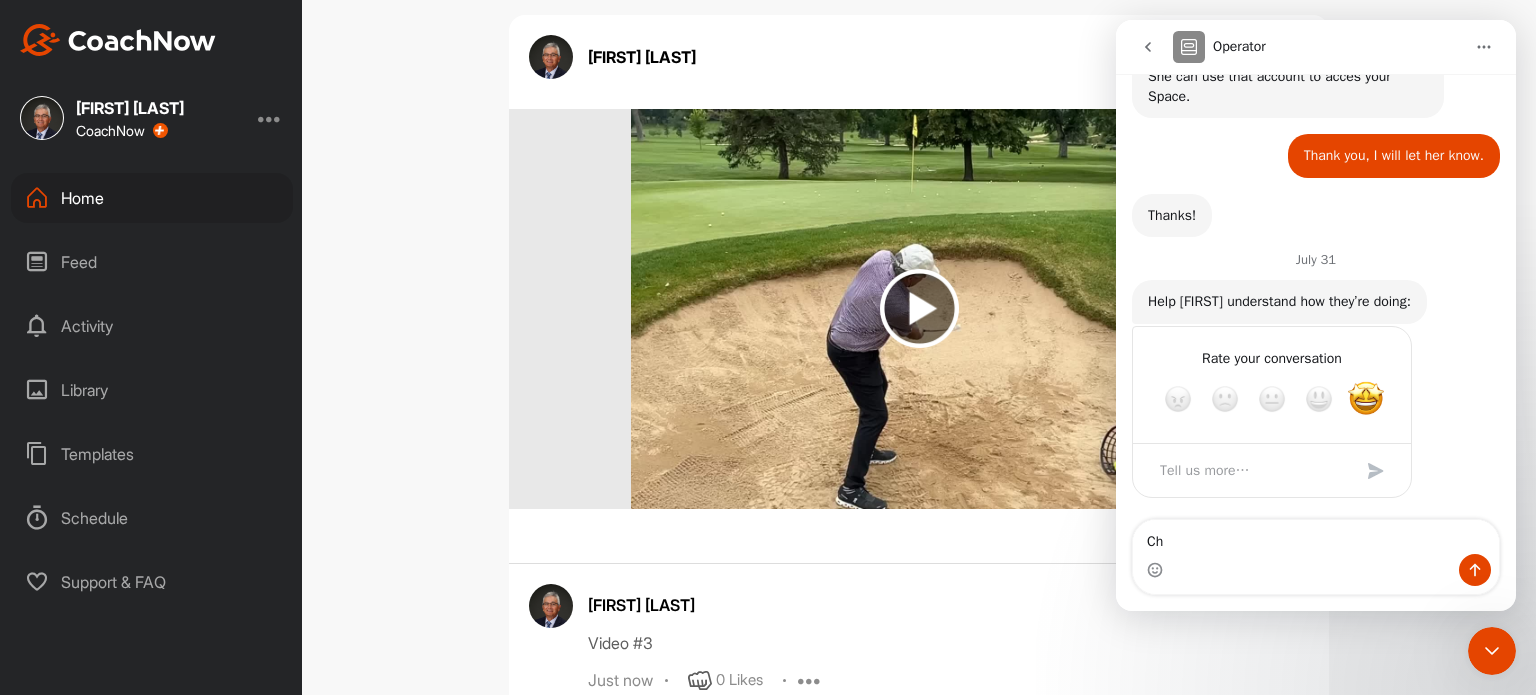 type on "C" 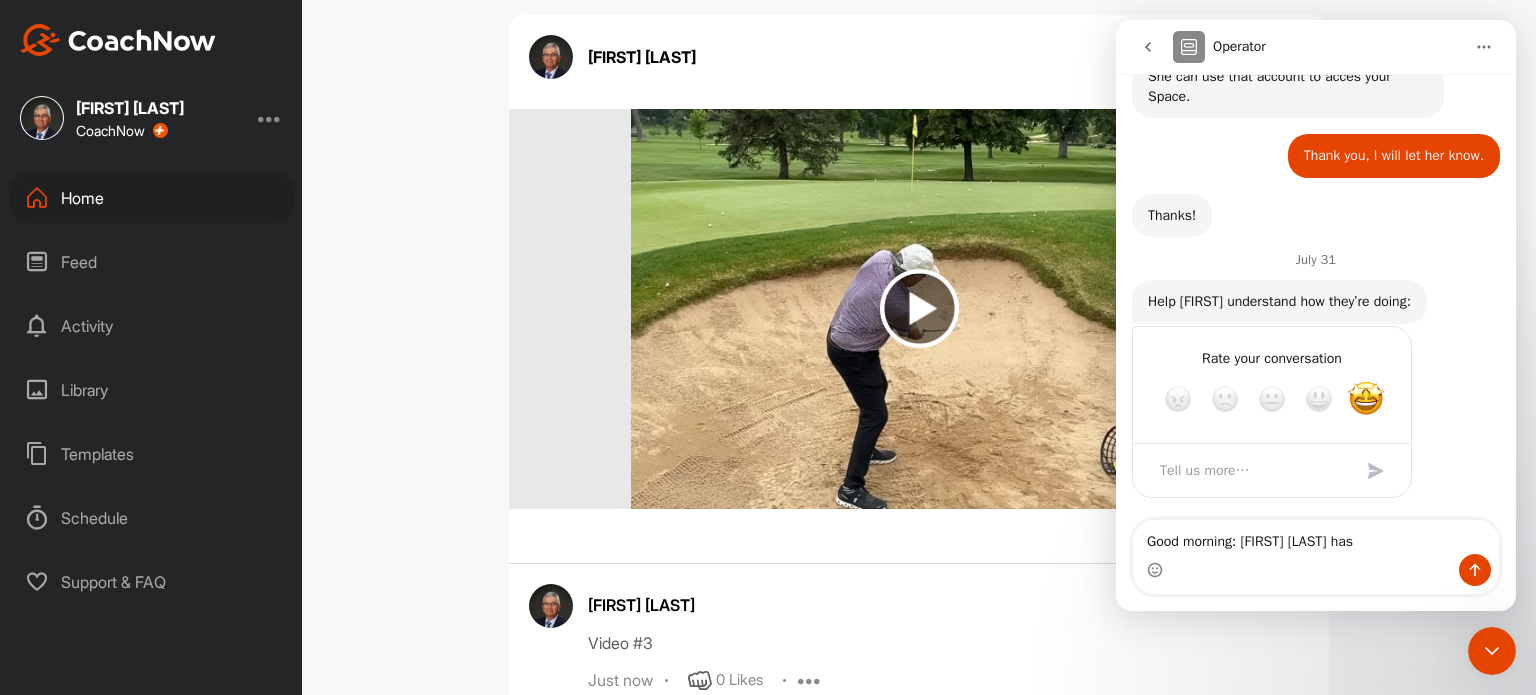 type on "Good morning: [FIRST] [LAST] hasn" 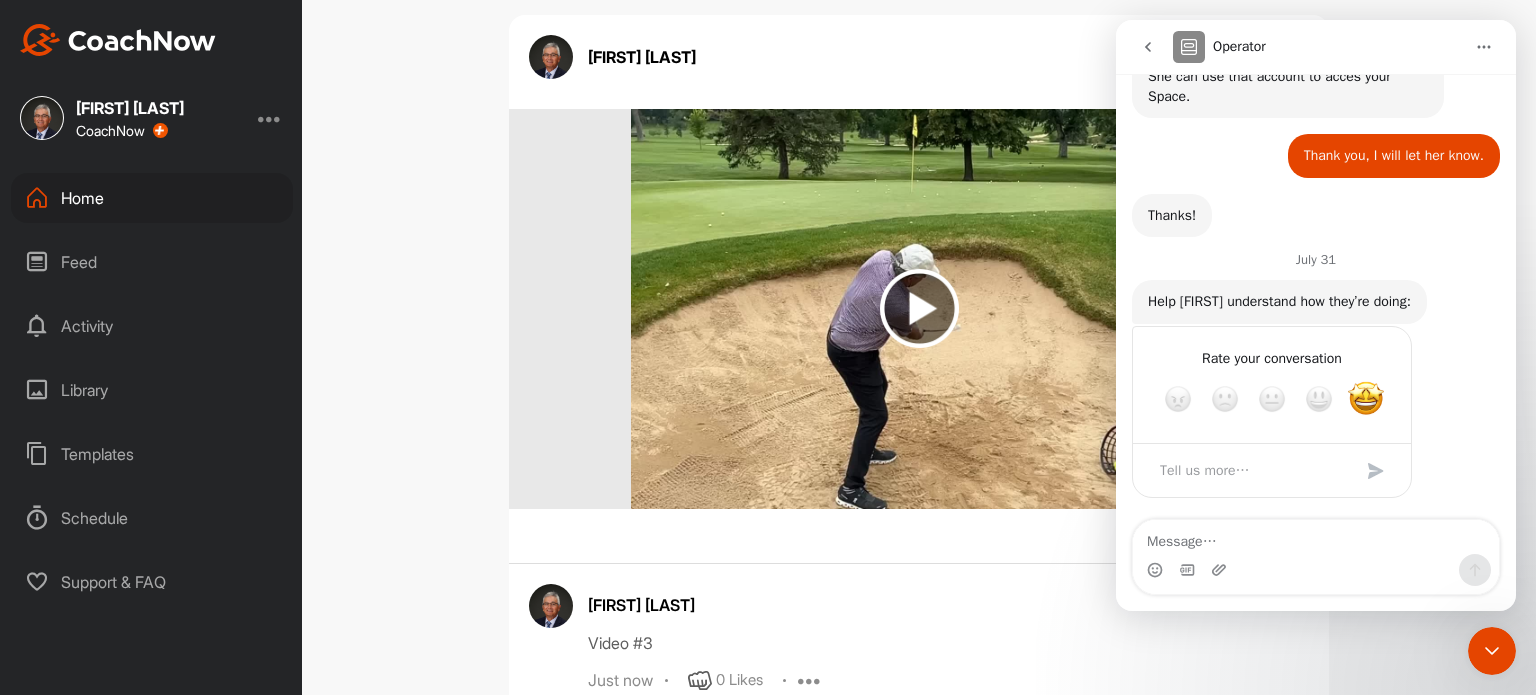 scroll, scrollTop: 893, scrollLeft: 0, axis: vertical 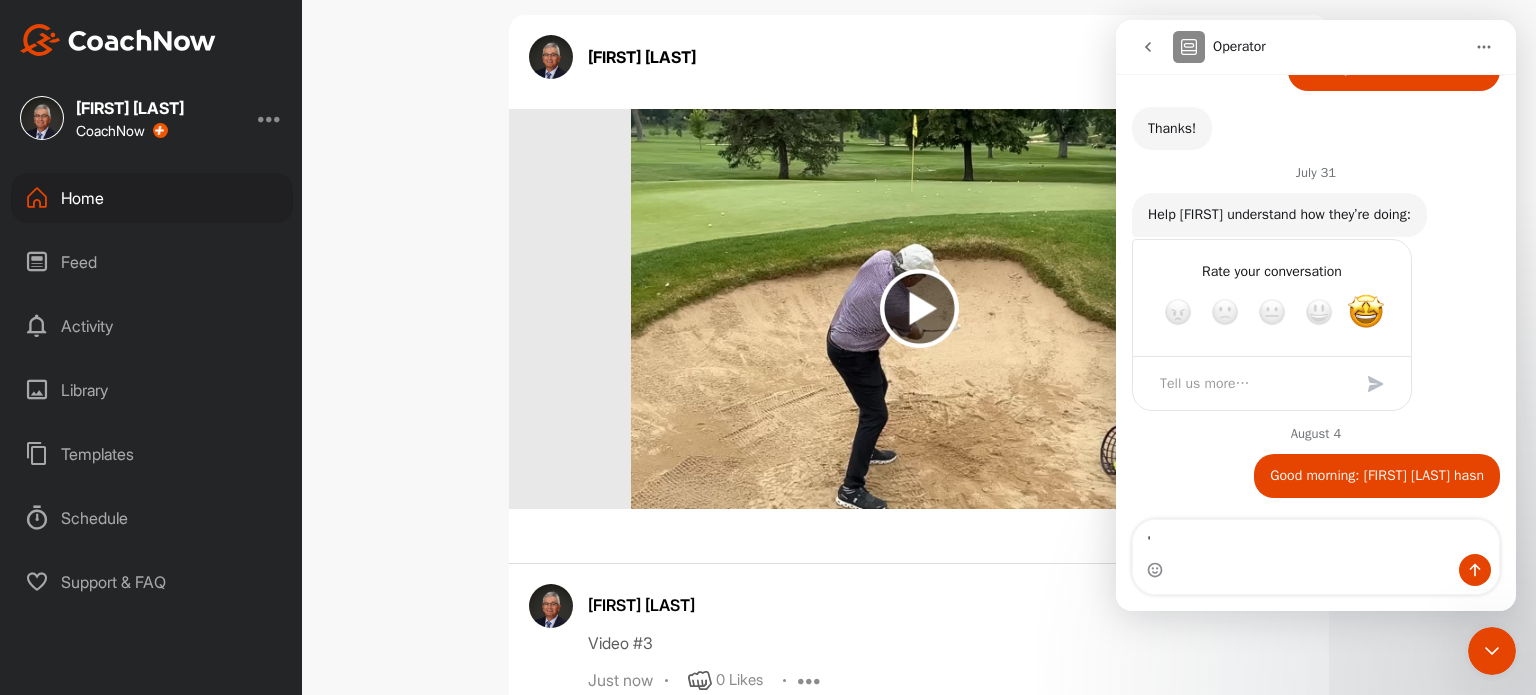 type on "'" 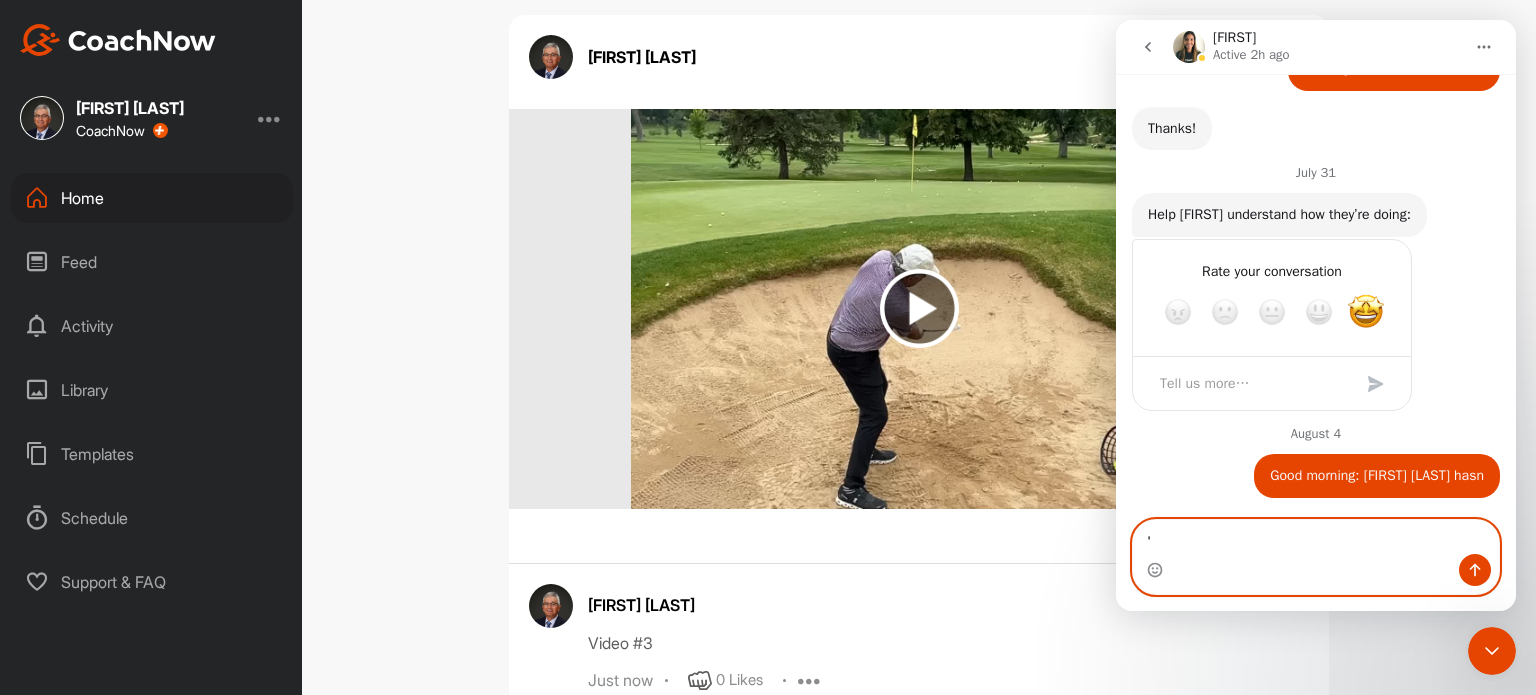 click on "'" at bounding box center [1316, 537] 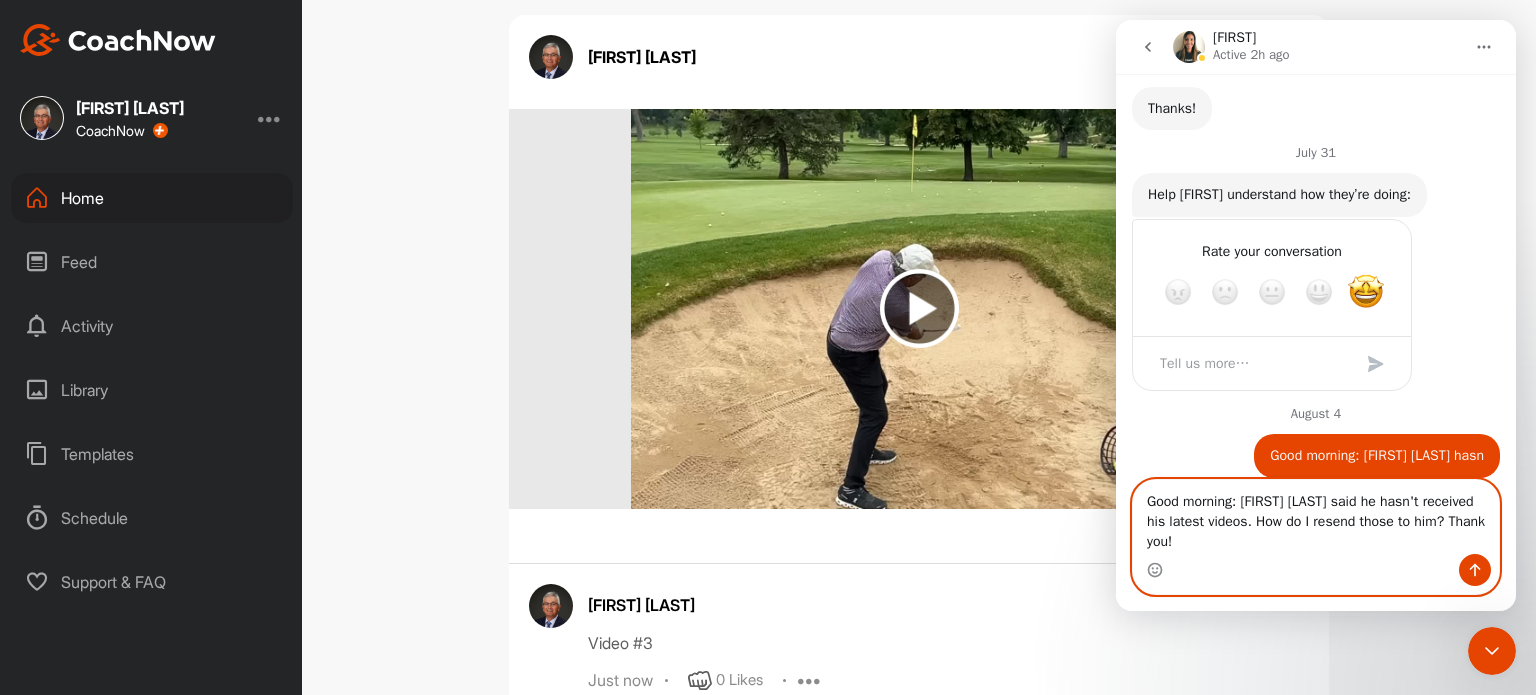 scroll, scrollTop: 933, scrollLeft: 0, axis: vertical 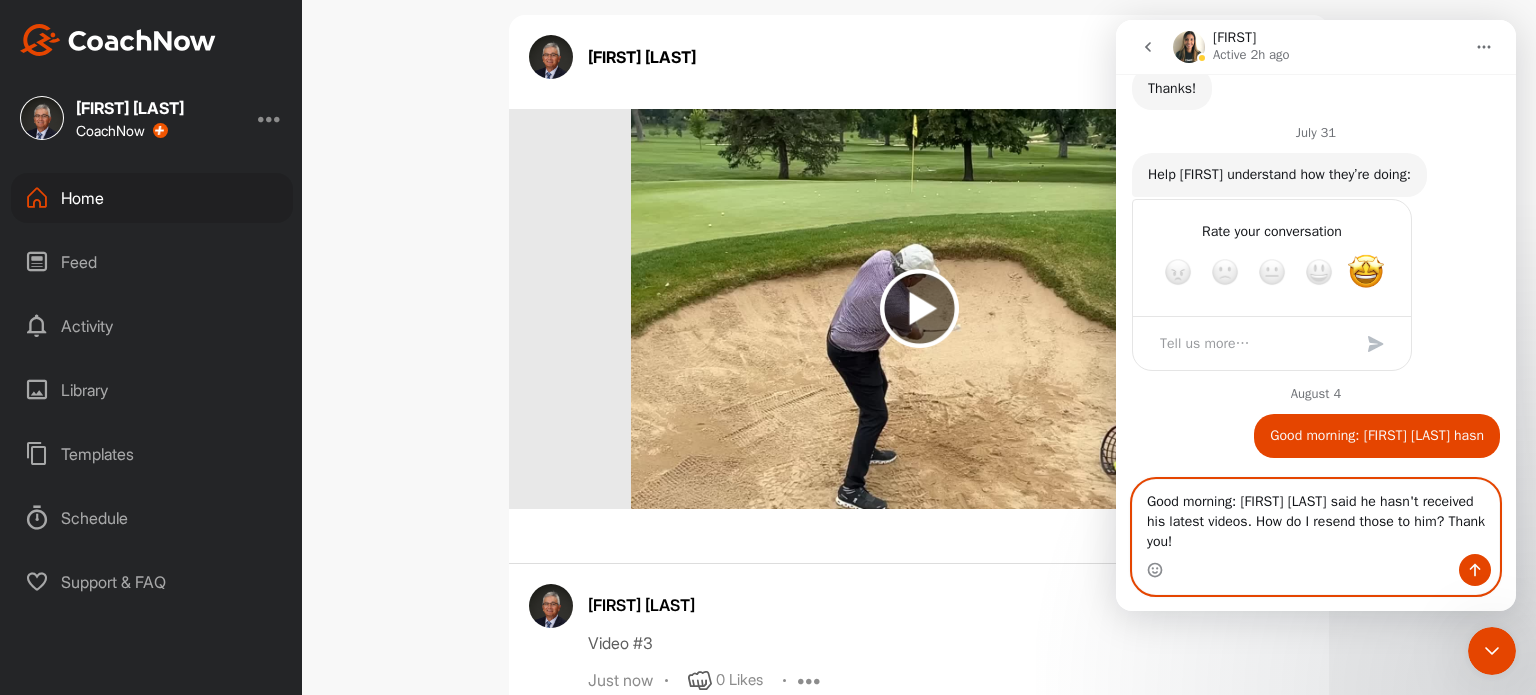 type on "Good morning: [FIRST] [LAST] said he hasn't received his latest videos. How do I resend those to him? Thank you!" 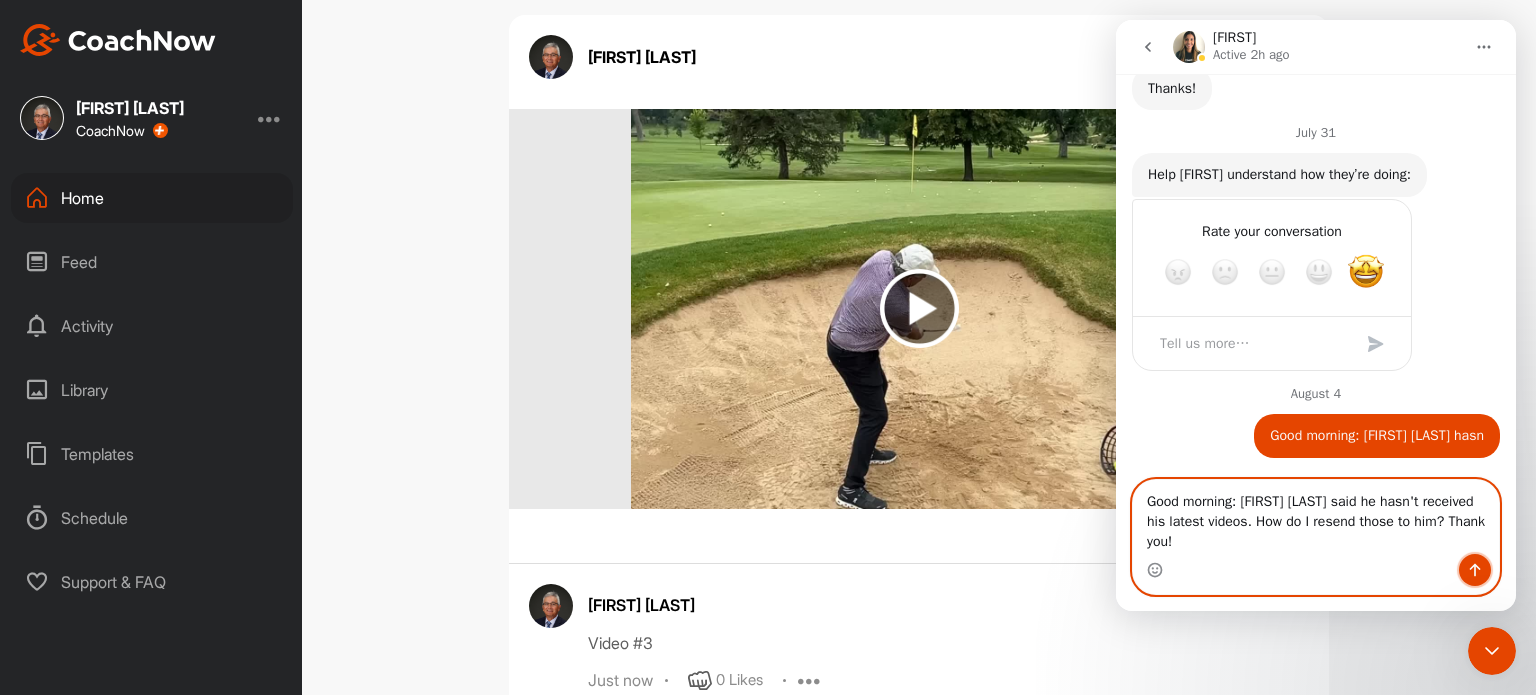 click 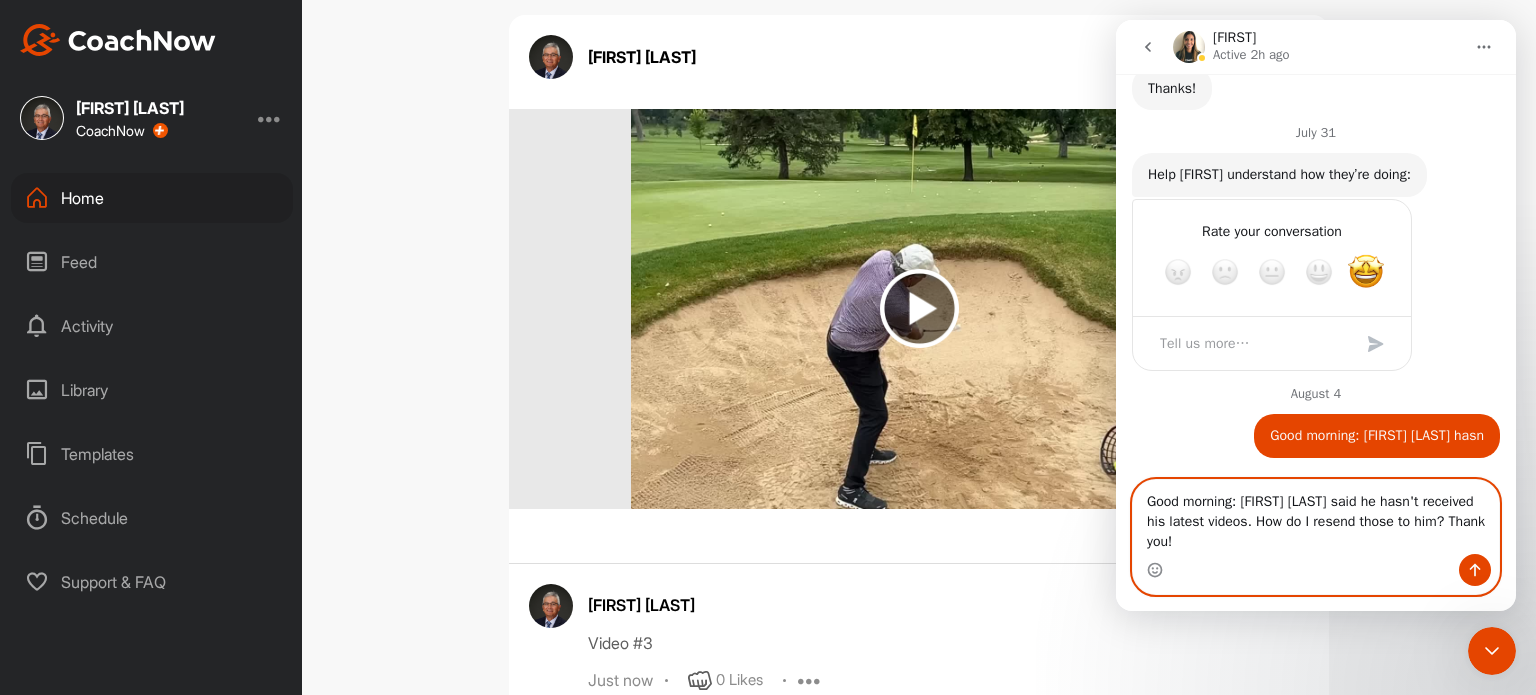 type 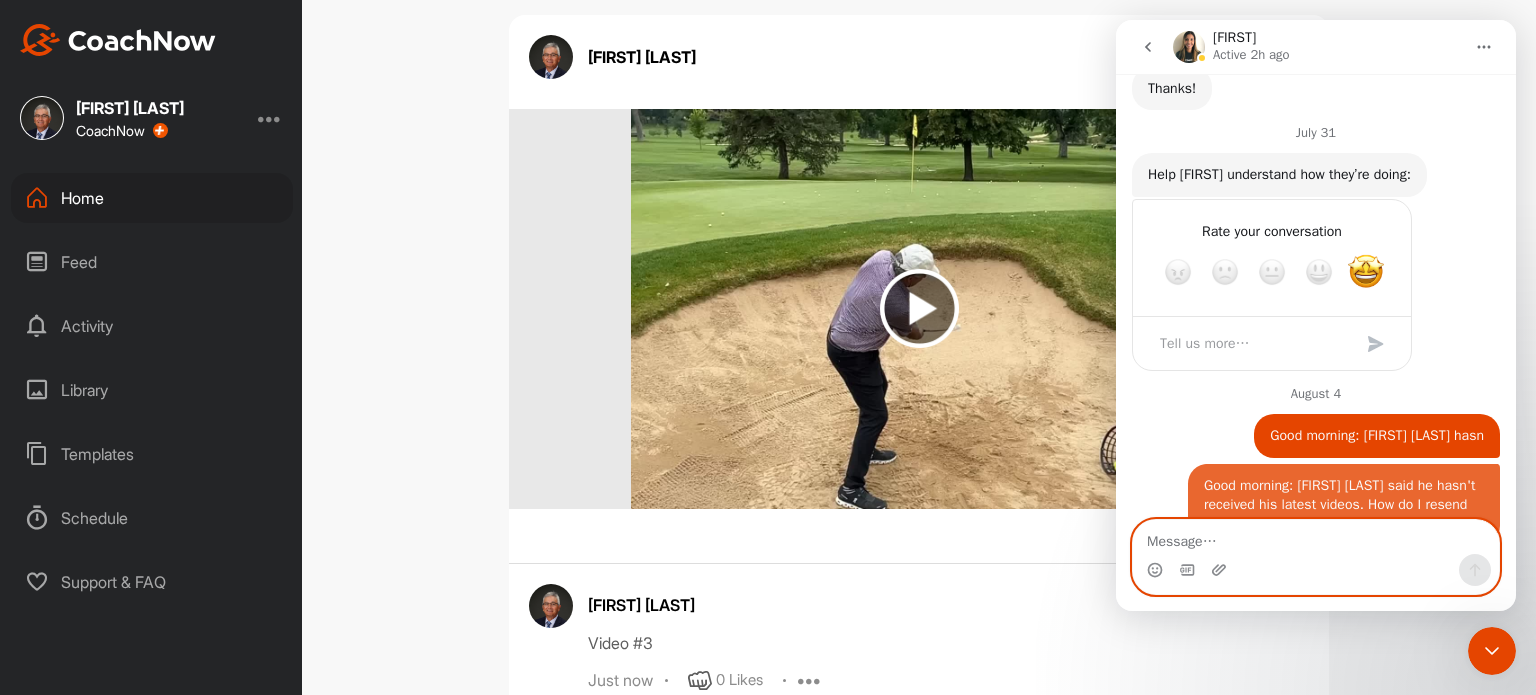 scroll, scrollTop: 978, scrollLeft: 0, axis: vertical 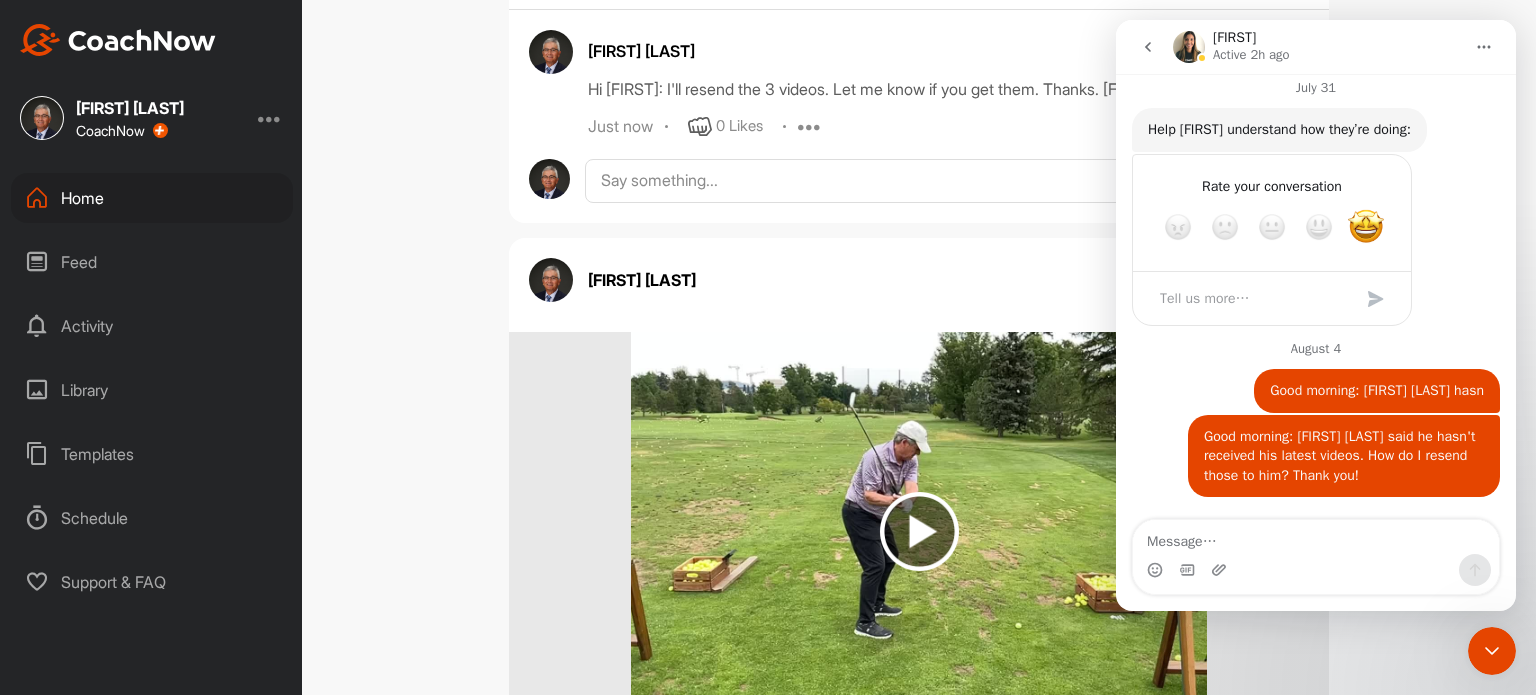 click on "Support & FAQ" at bounding box center (152, 582) 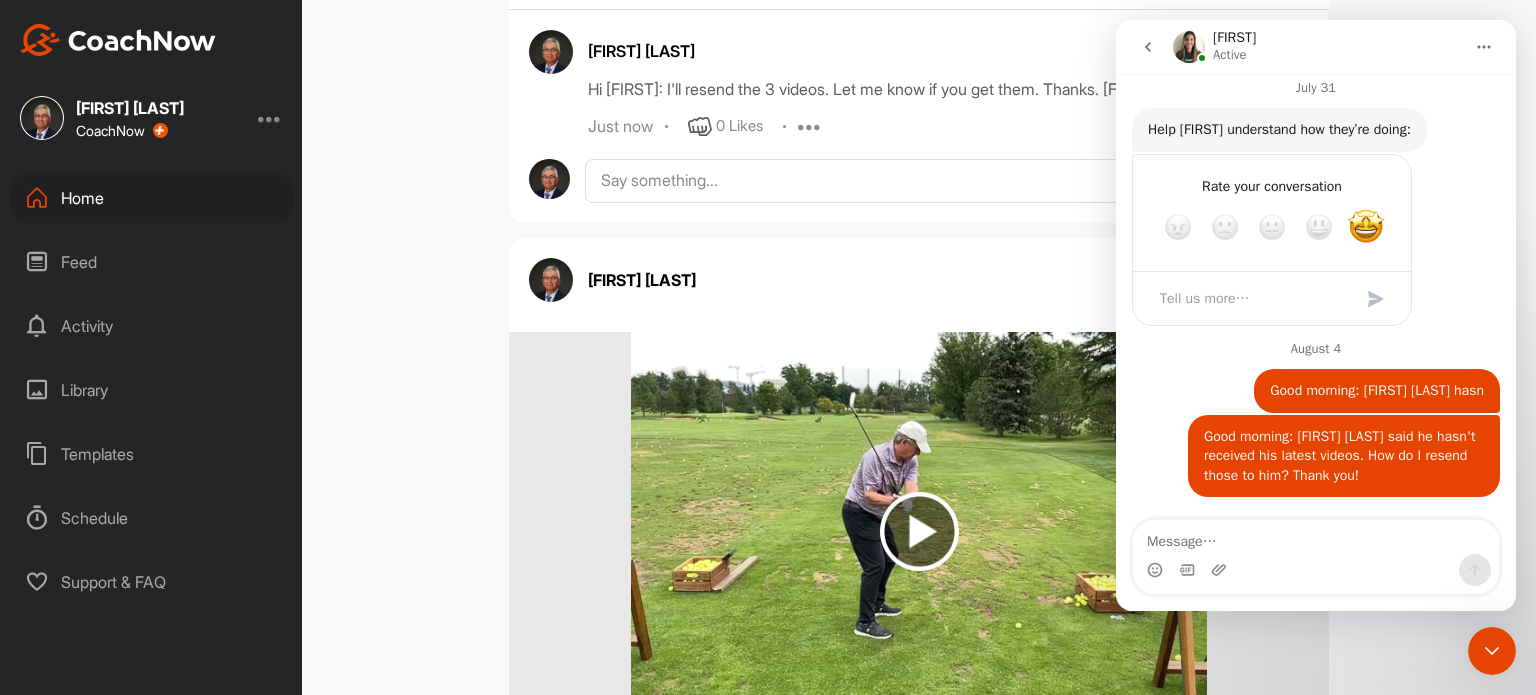 click at bounding box center [919, 531] 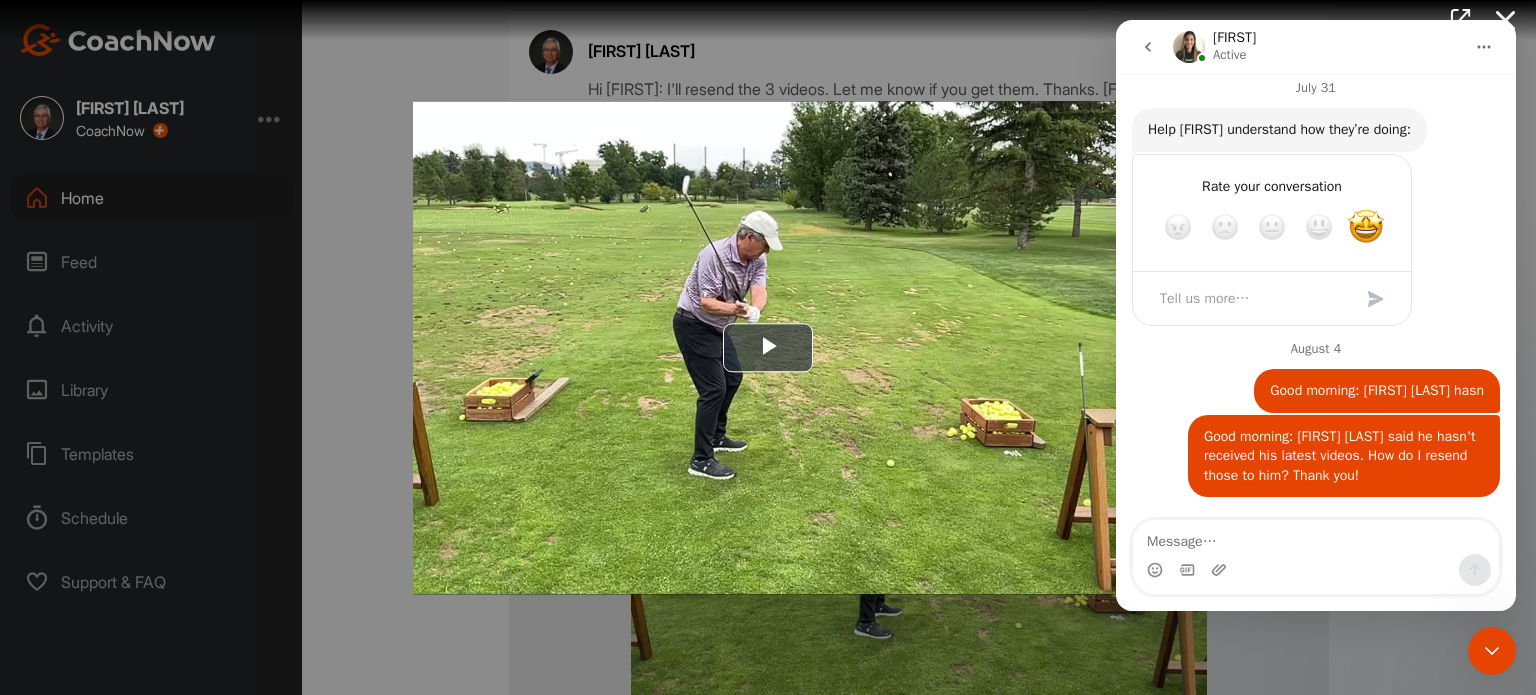 click 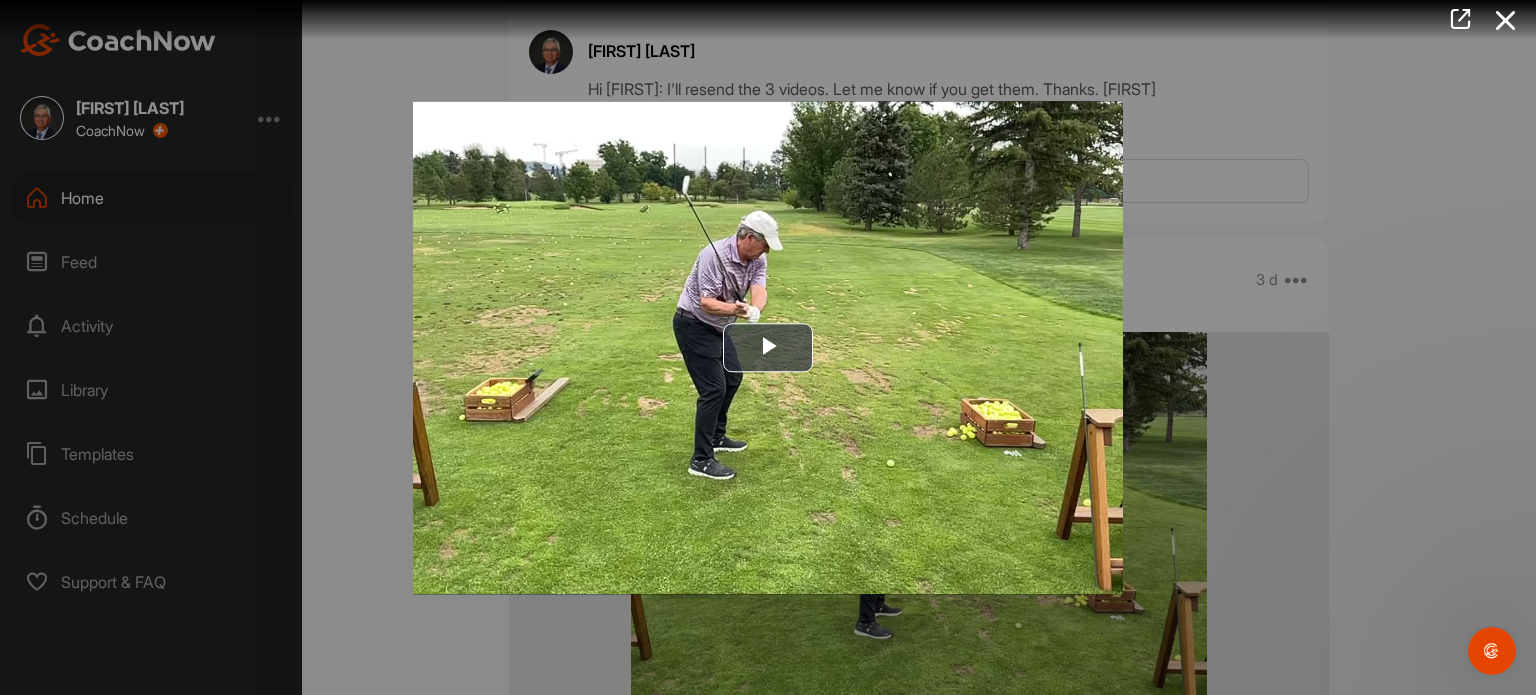 scroll, scrollTop: 0, scrollLeft: 0, axis: both 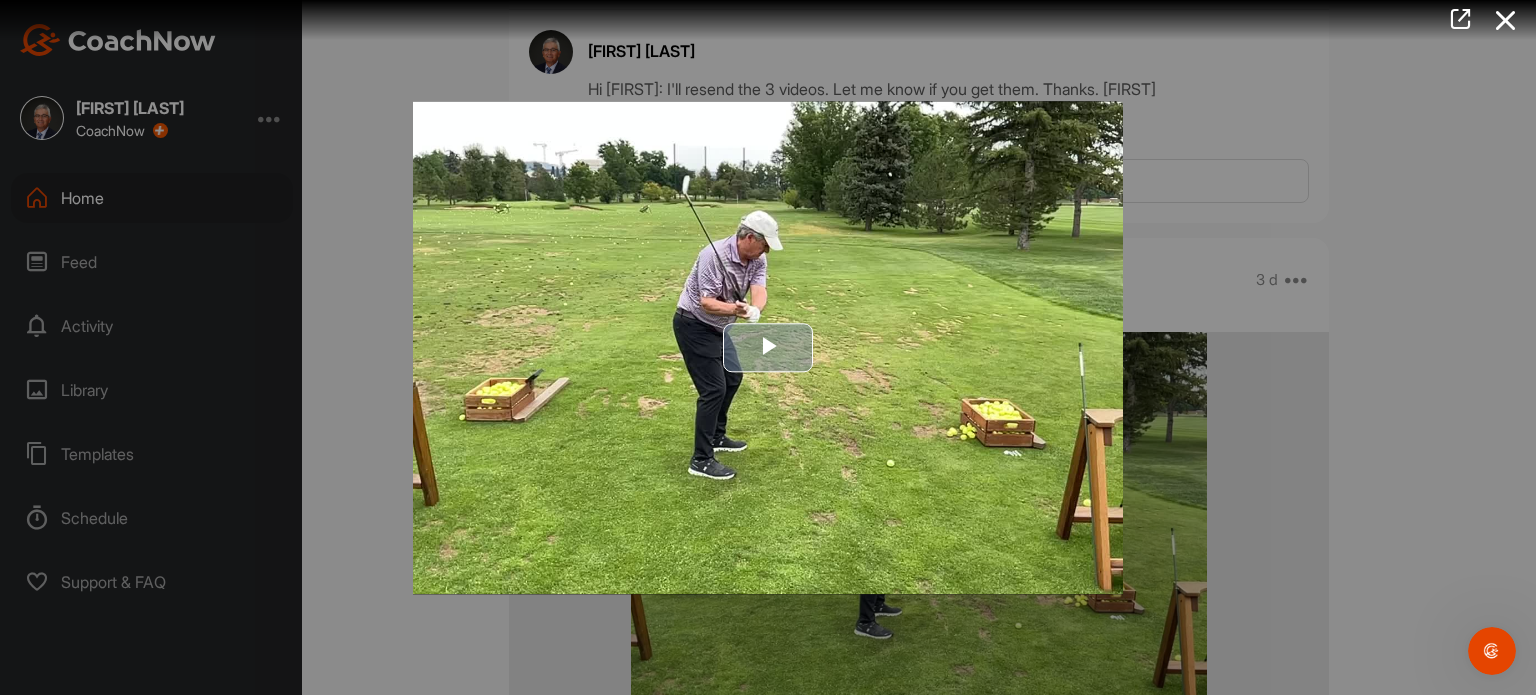 click at bounding box center (768, 348) 